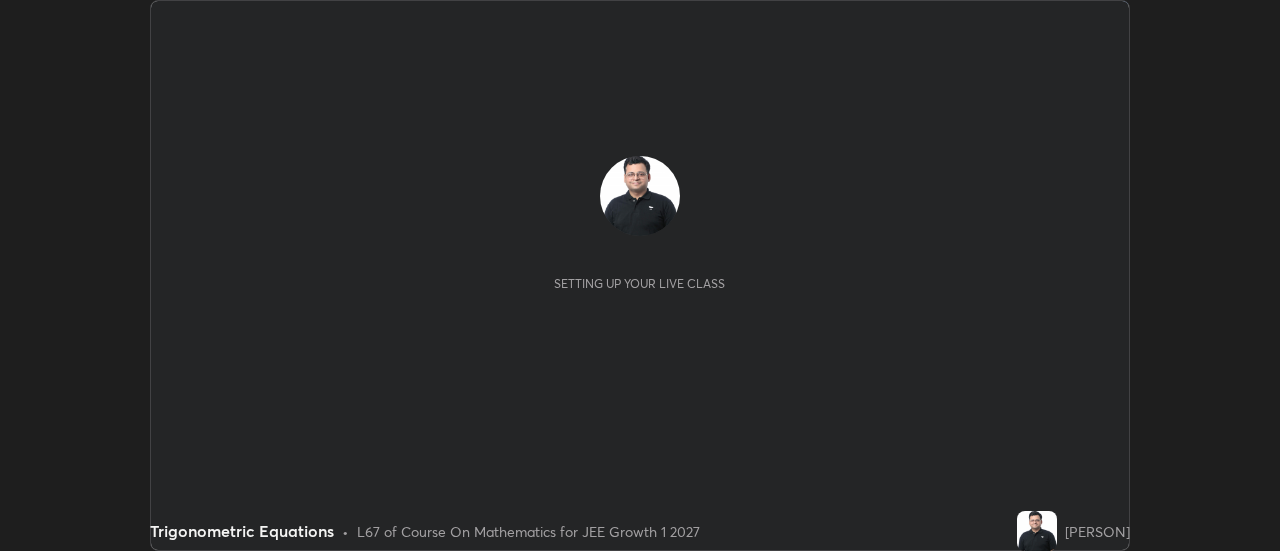 scroll, scrollTop: 0, scrollLeft: 0, axis: both 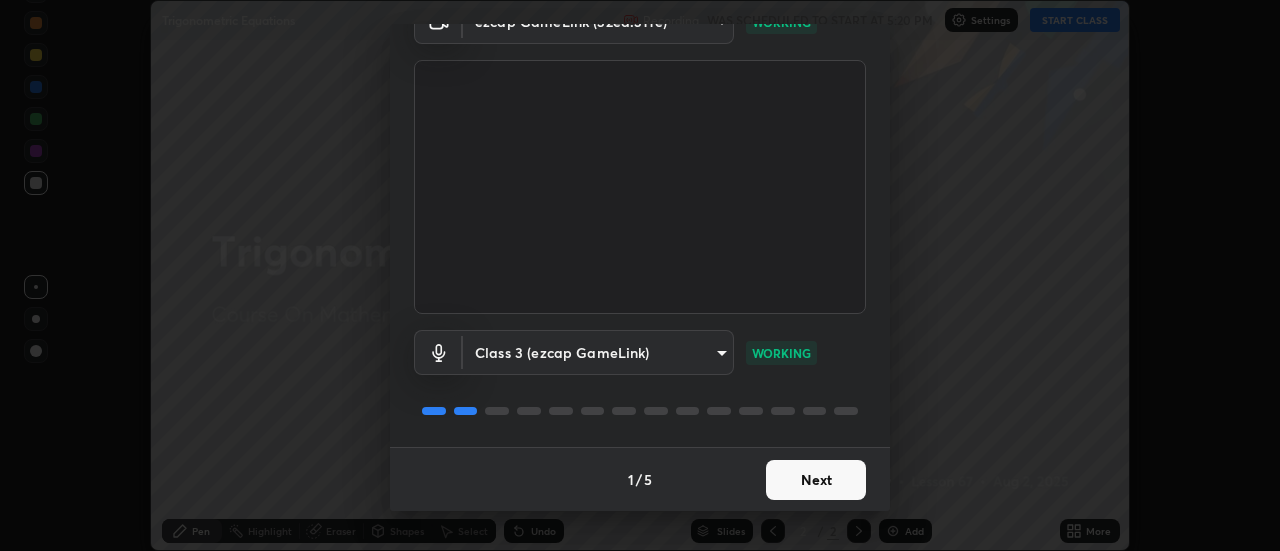 click on "Next" at bounding box center (816, 480) 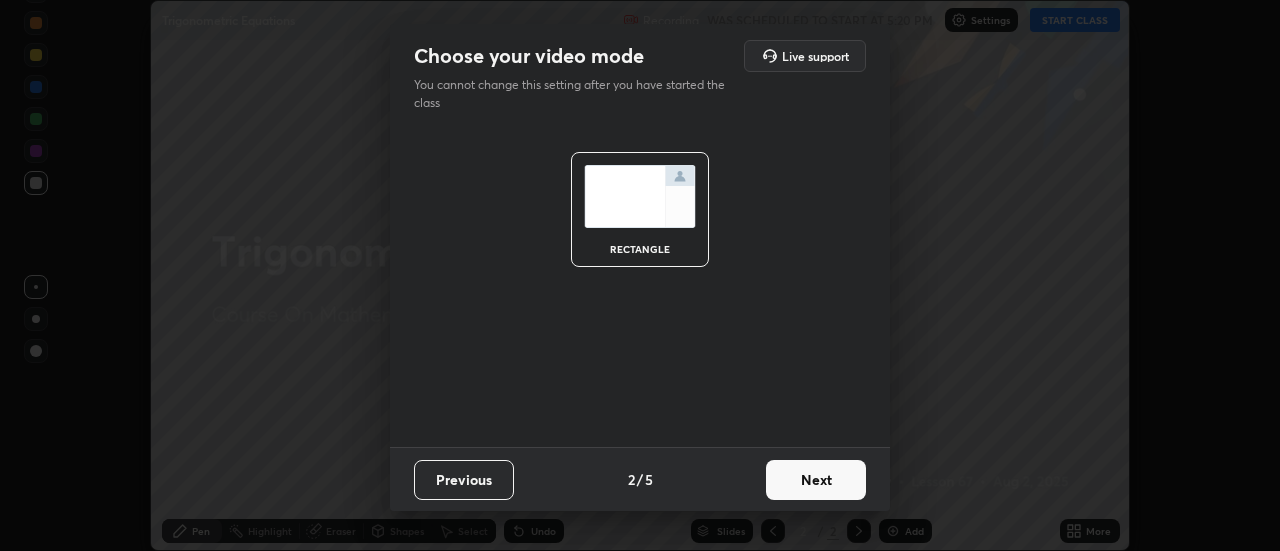 click on "Next" at bounding box center (816, 480) 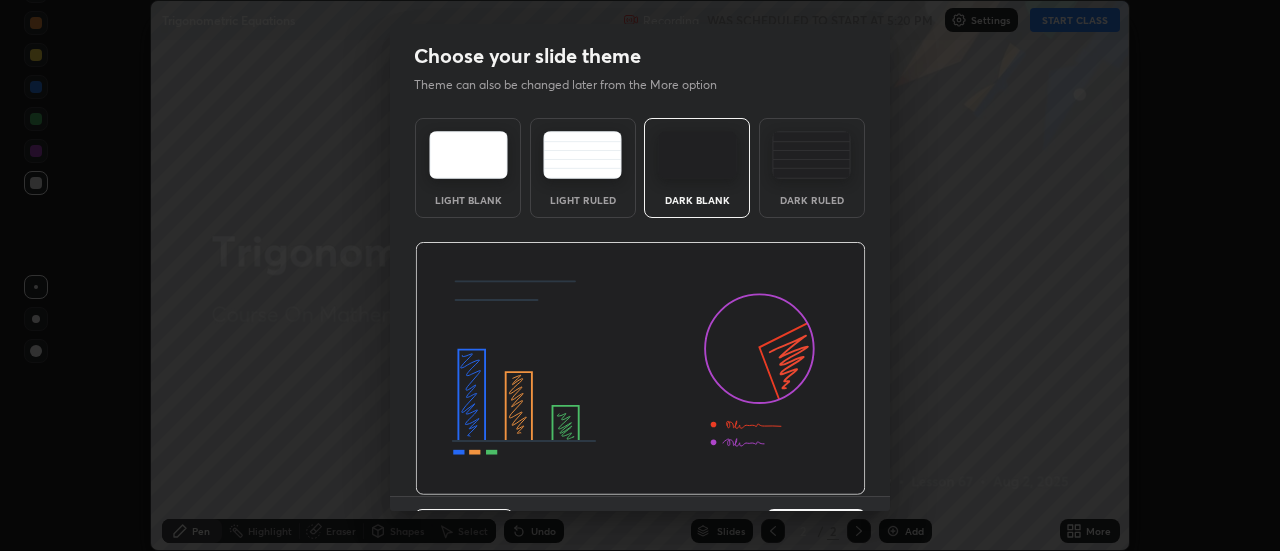 click at bounding box center [640, 369] 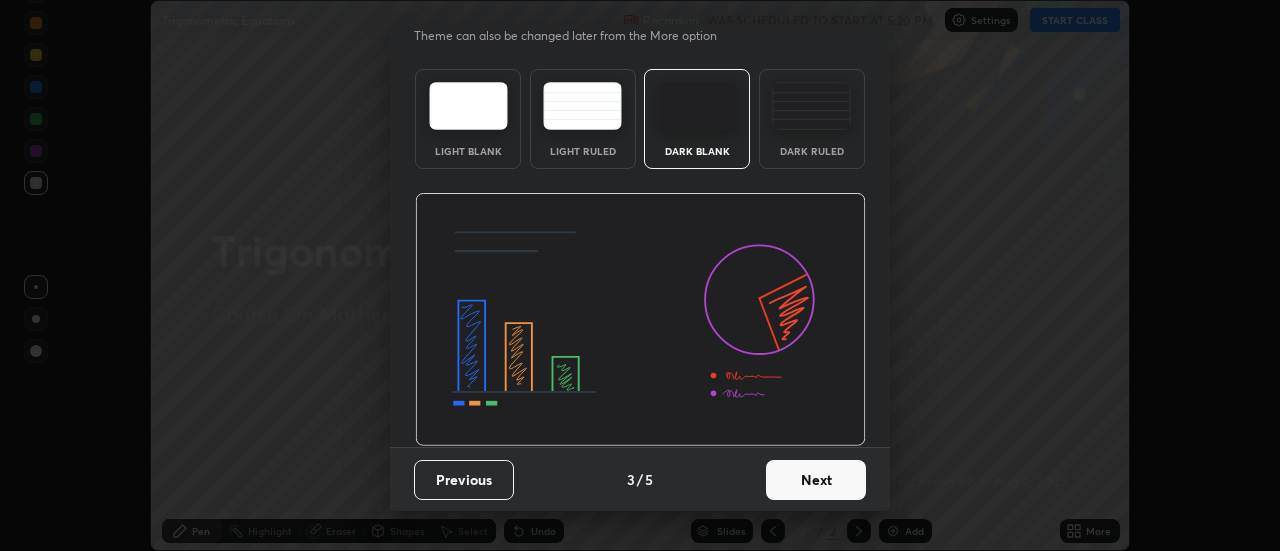 click on "Next" at bounding box center [816, 480] 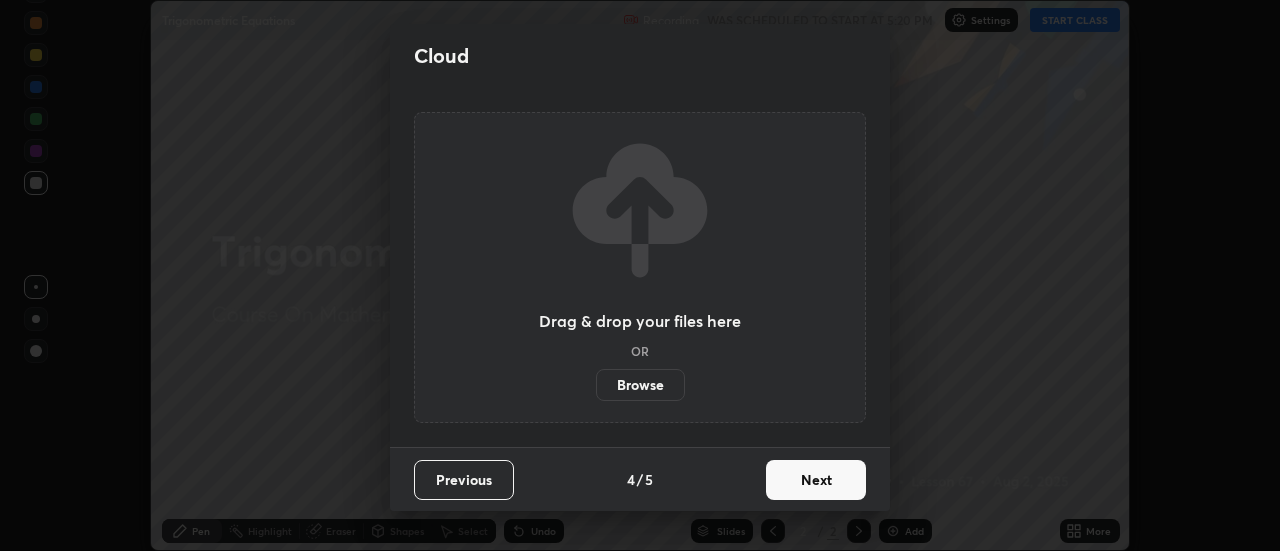 click on "Next" at bounding box center [816, 480] 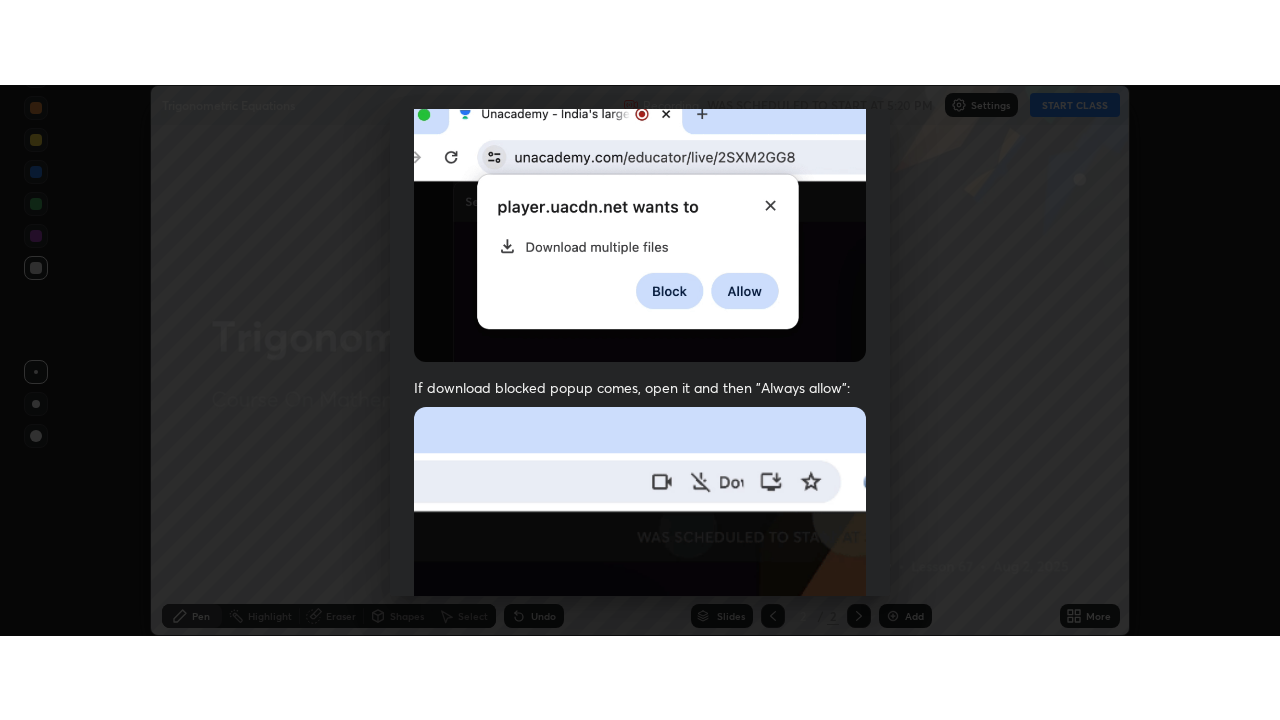 scroll, scrollTop: 513, scrollLeft: 0, axis: vertical 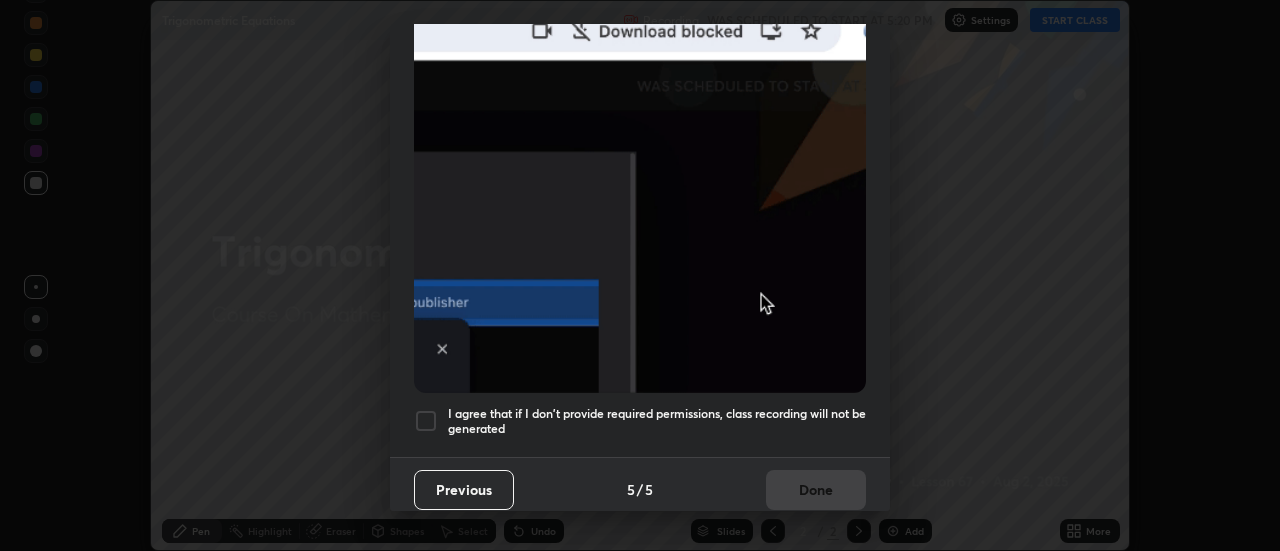 click on "I agree that if I don't provide required permissions, class recording will not be generated" at bounding box center [657, 421] 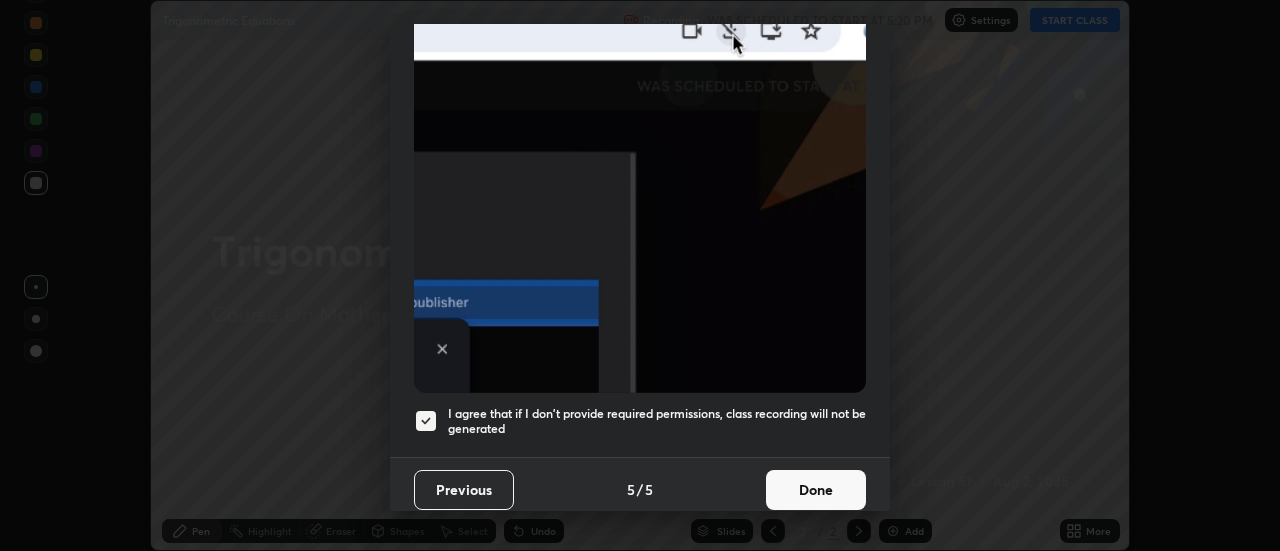 click on "Done" at bounding box center [816, 490] 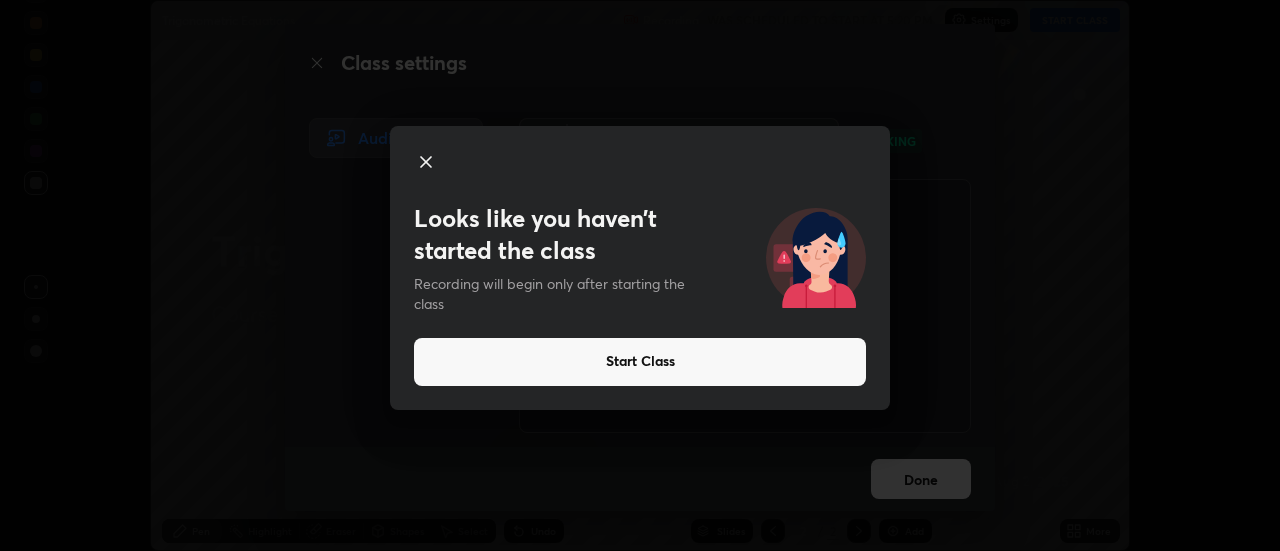 click on "Start Class" at bounding box center [640, 362] 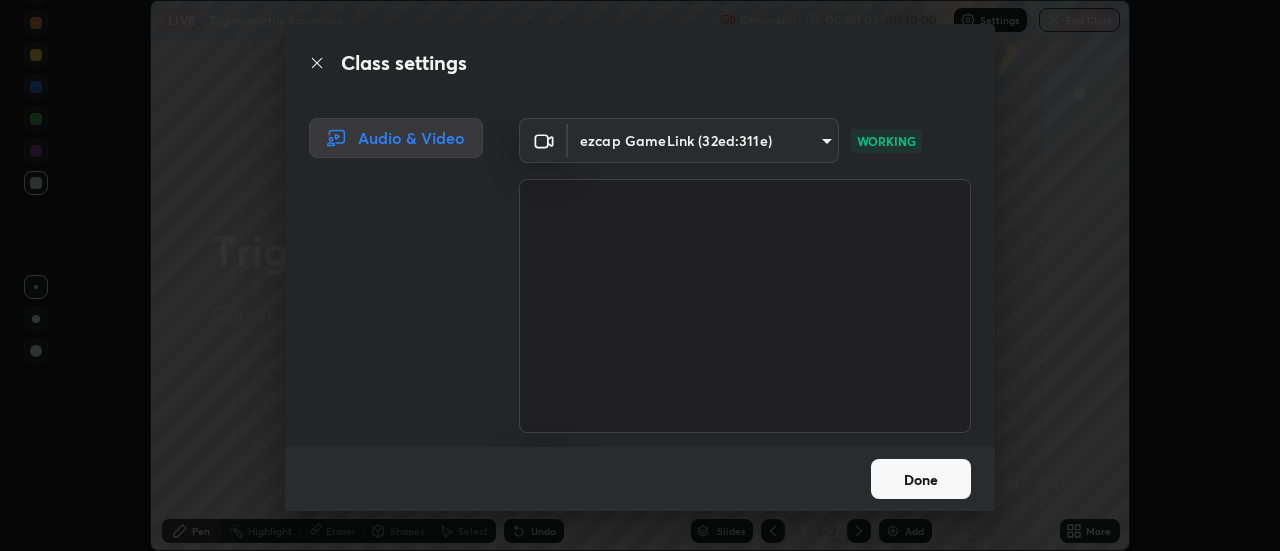 click on "Done" at bounding box center [921, 479] 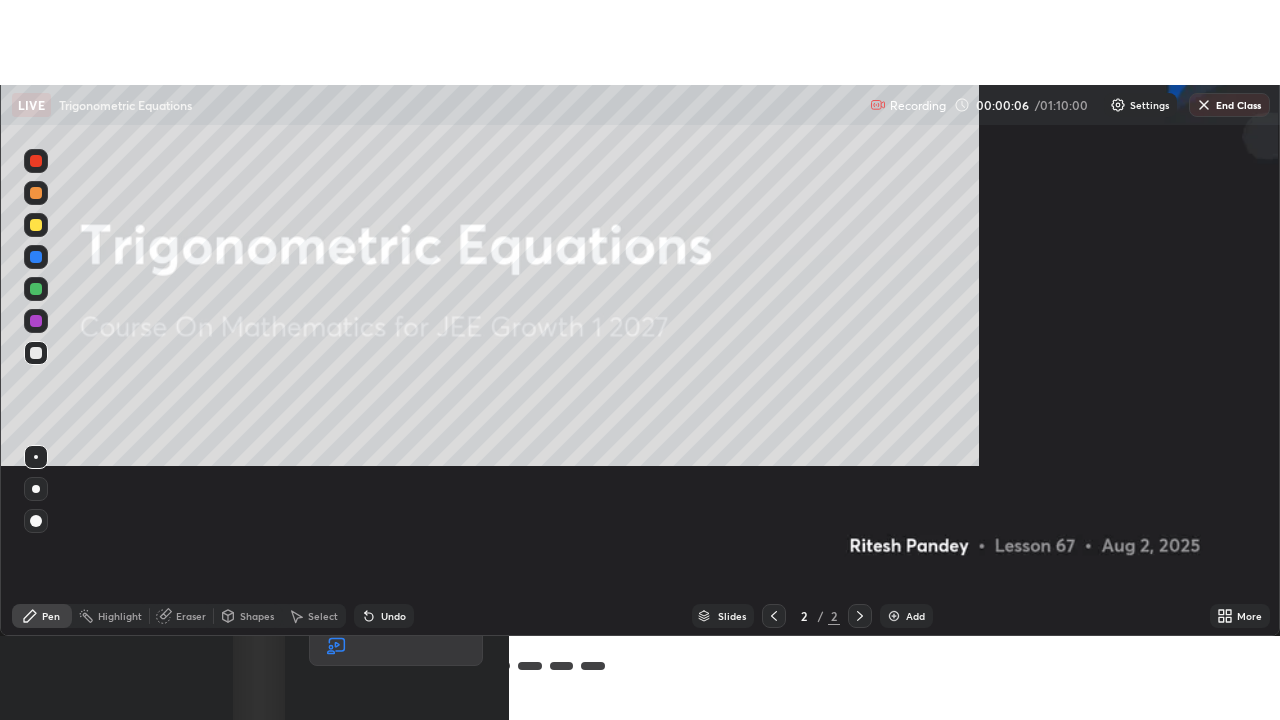 scroll, scrollTop: 99280, scrollLeft: 98720, axis: both 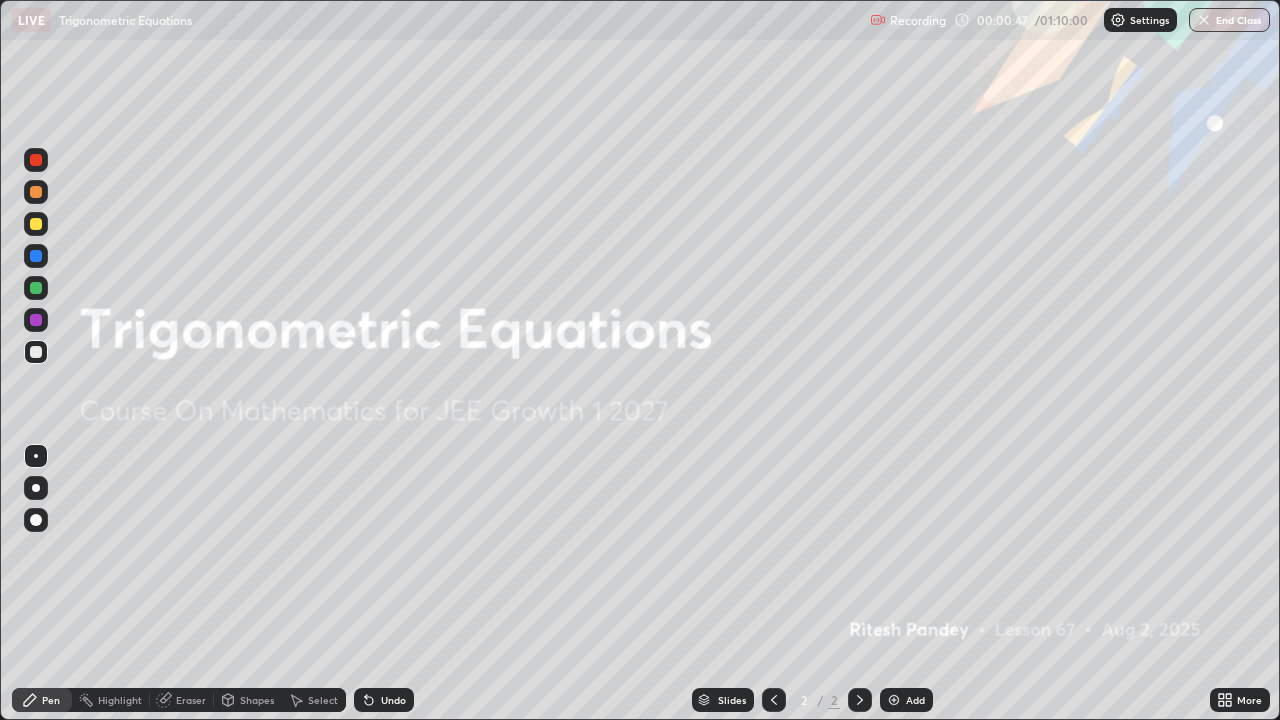 click at bounding box center (894, 700) 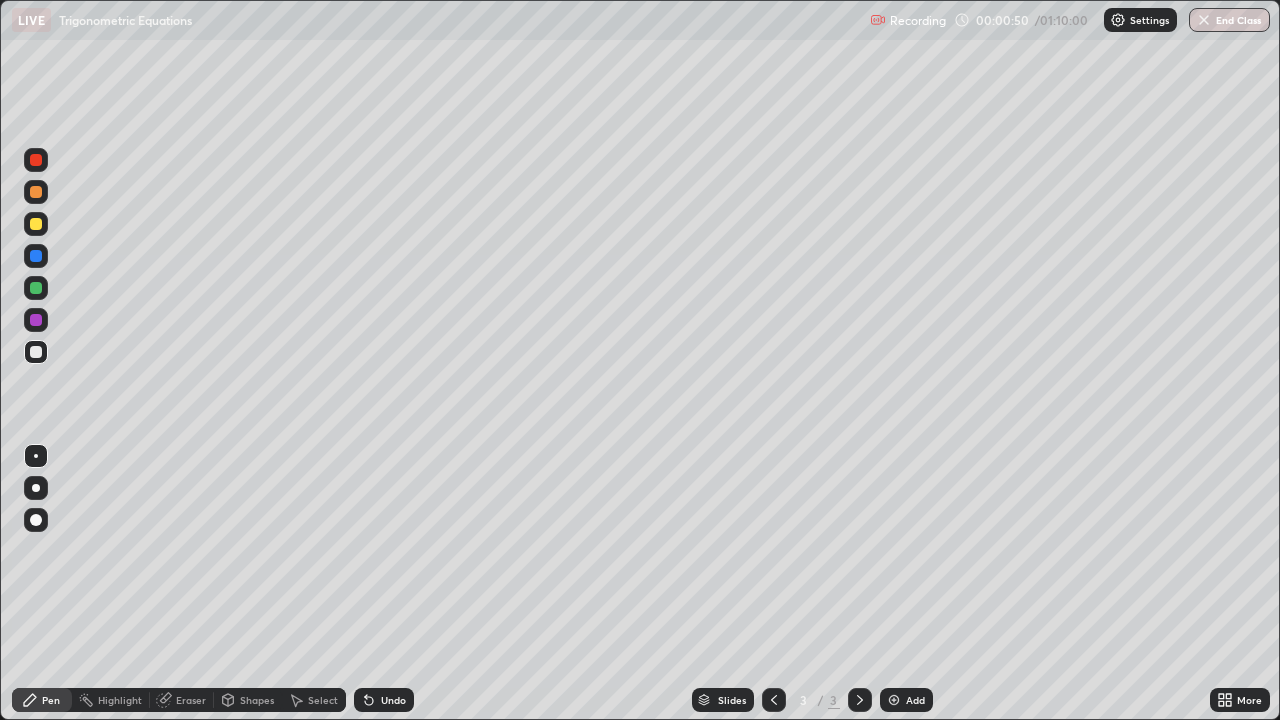 click at bounding box center [36, 224] 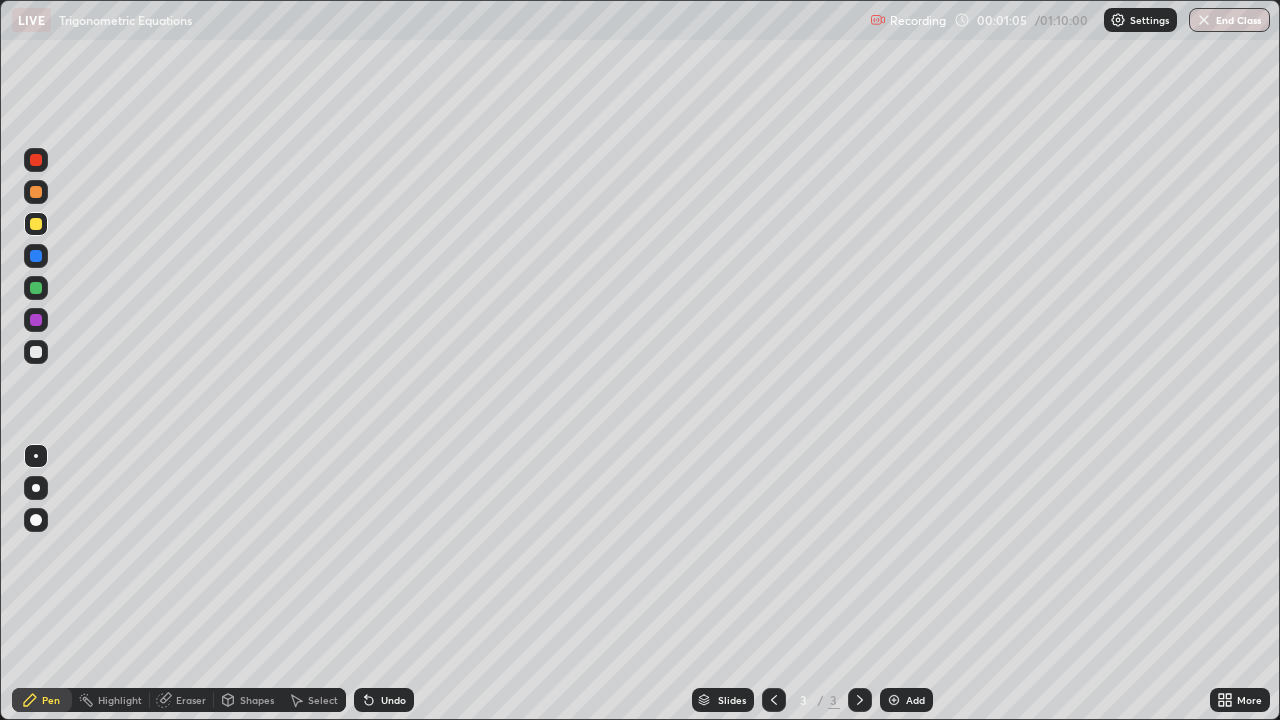 click on "Undo" at bounding box center (384, 700) 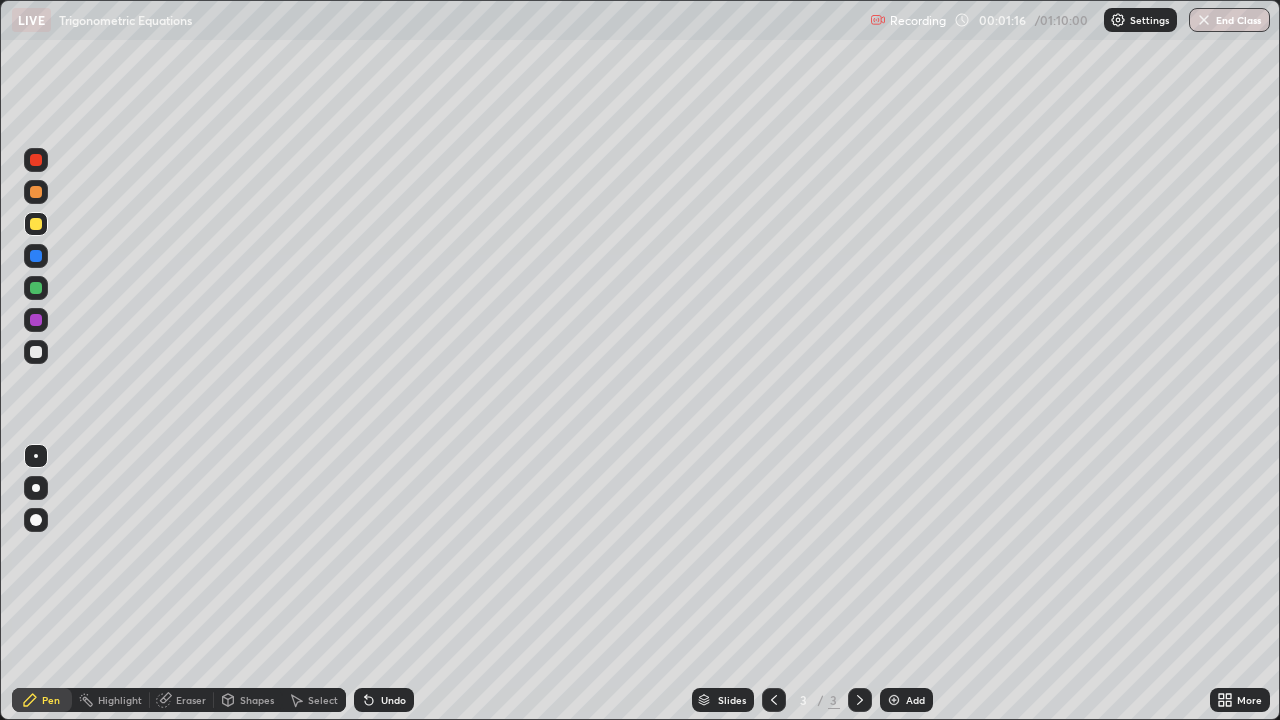 click on "Undo" at bounding box center [393, 700] 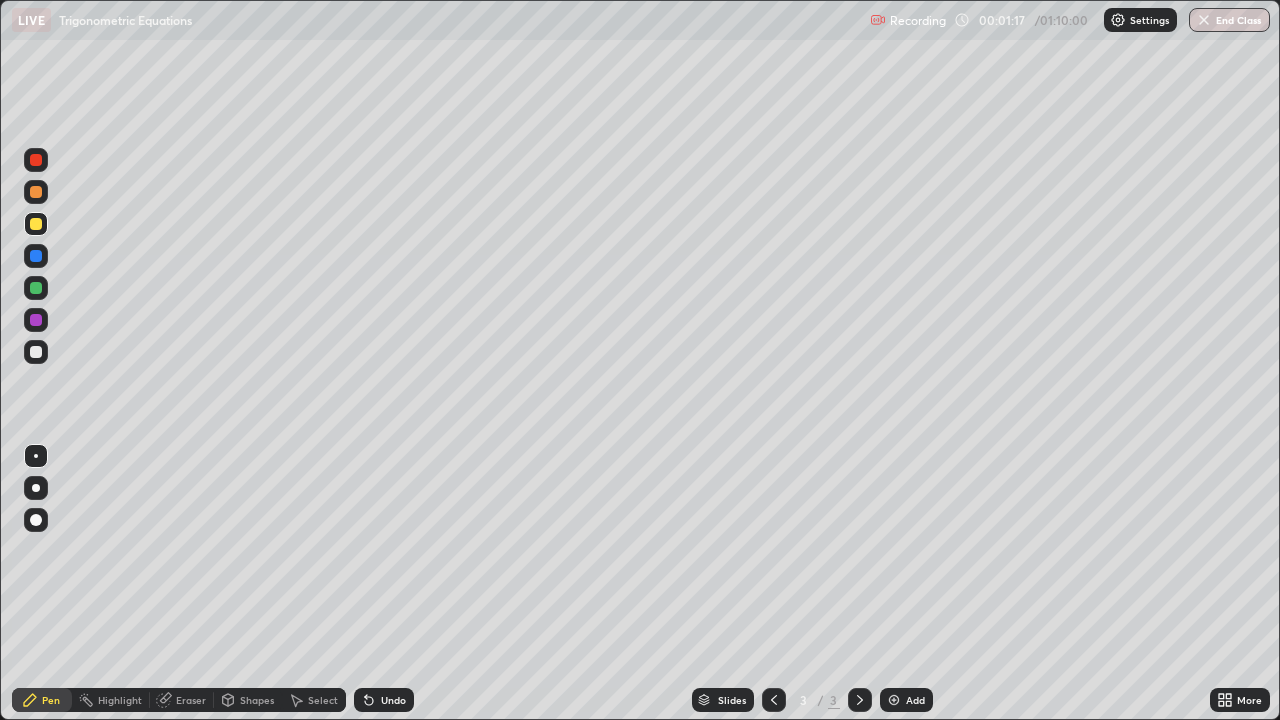 click on "Undo" at bounding box center (393, 700) 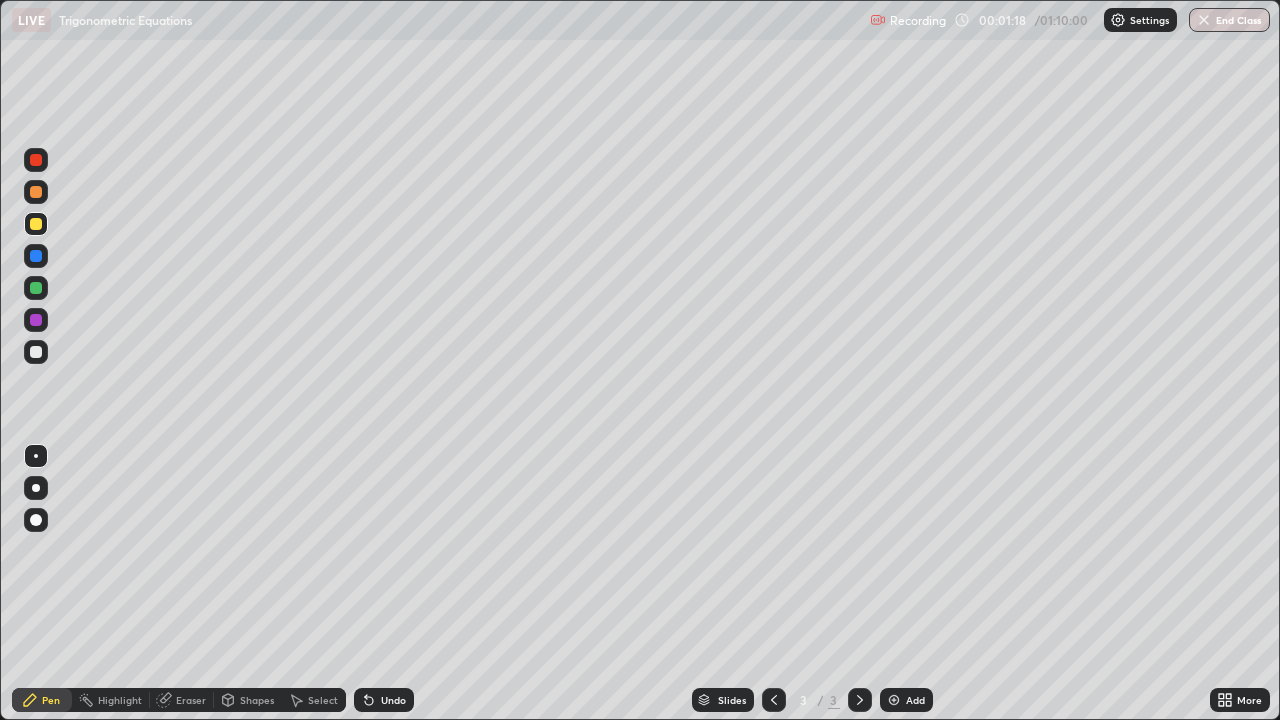 click on "Undo" at bounding box center [393, 700] 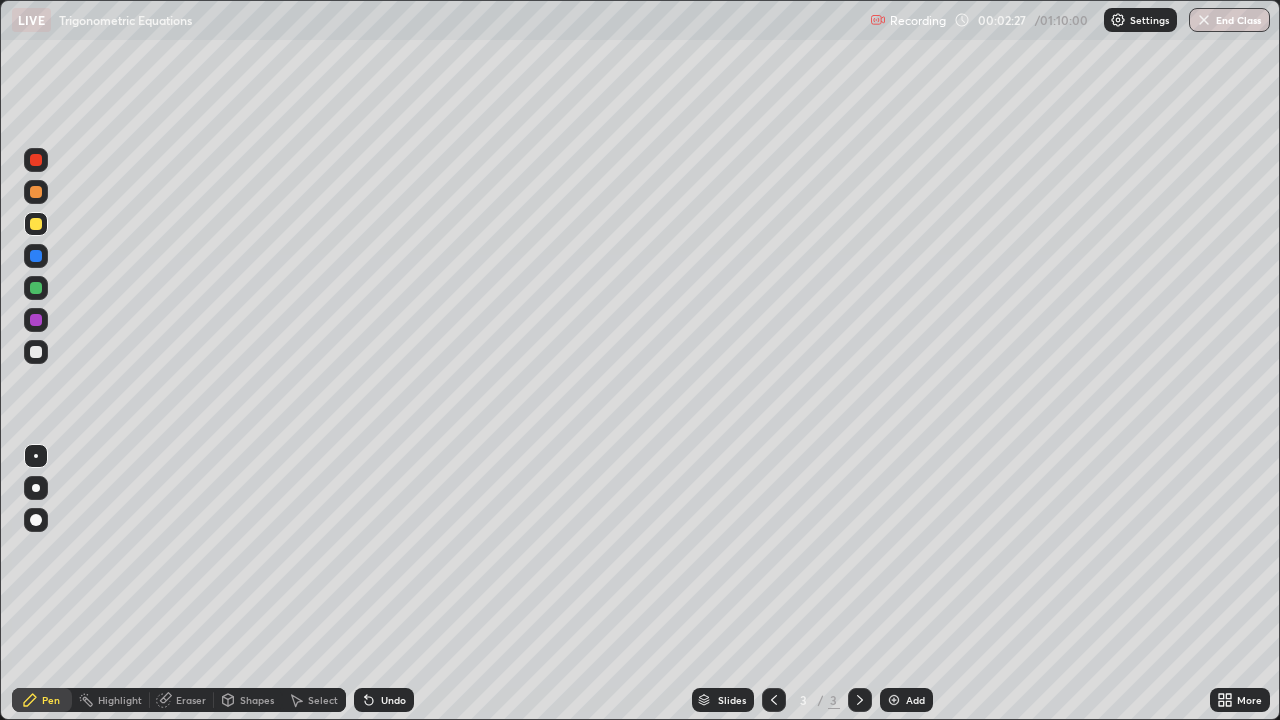 click at bounding box center (36, 352) 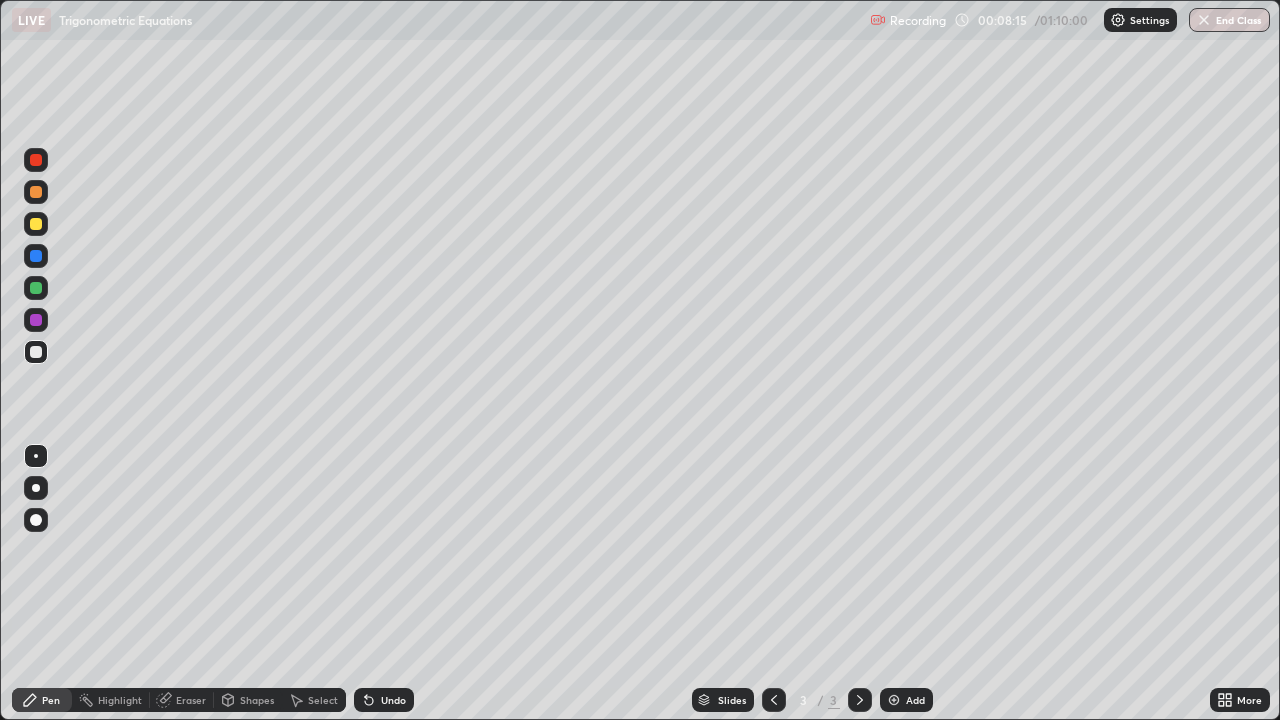 click on "Shapes" at bounding box center (248, 700) 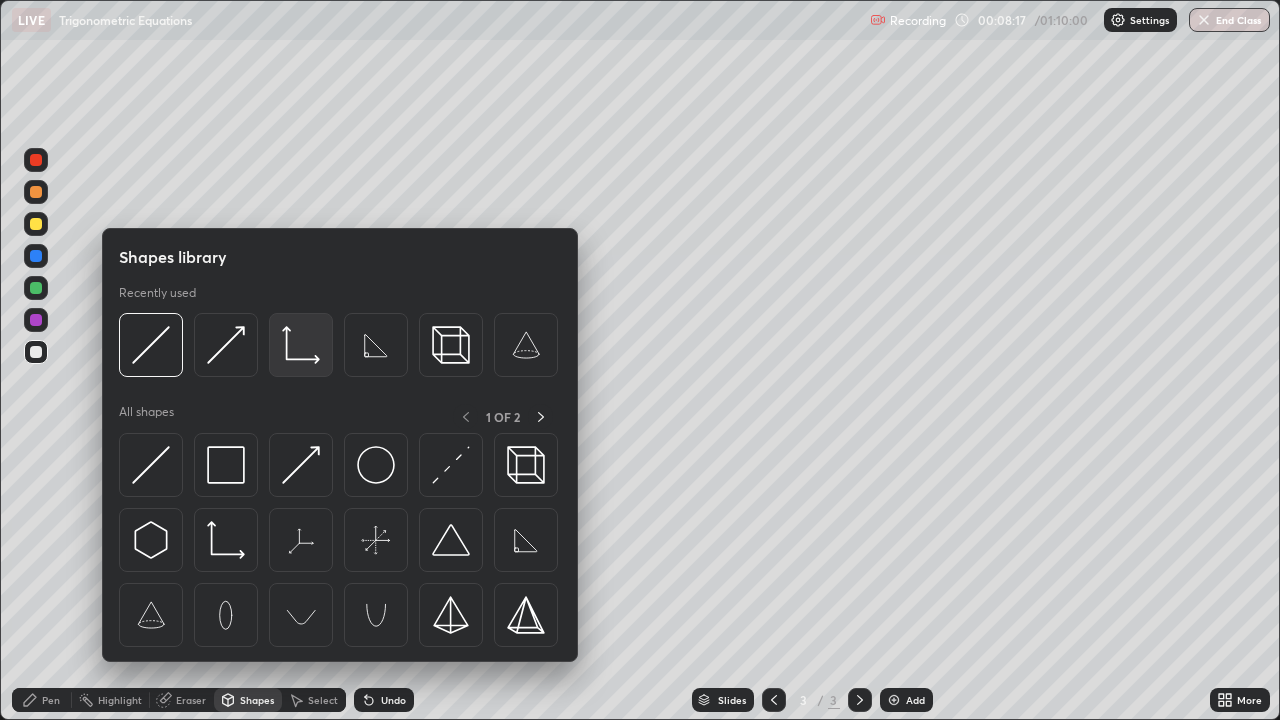 click at bounding box center [301, 345] 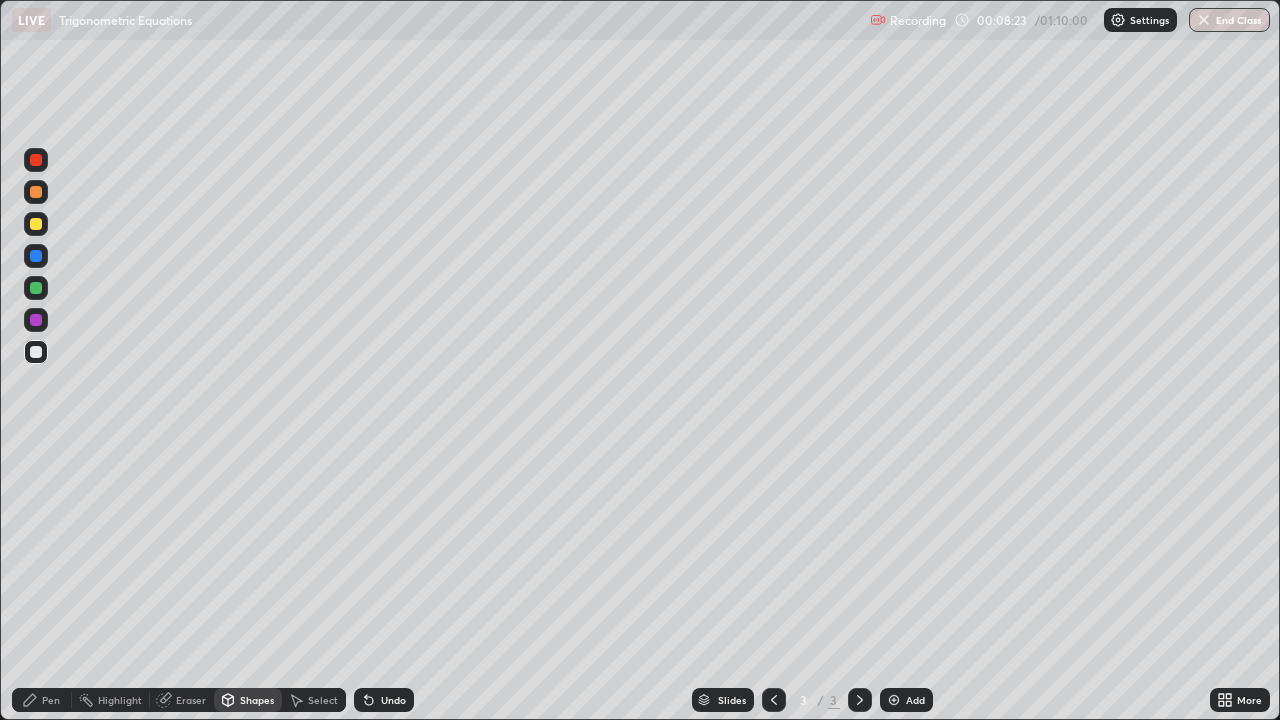 click 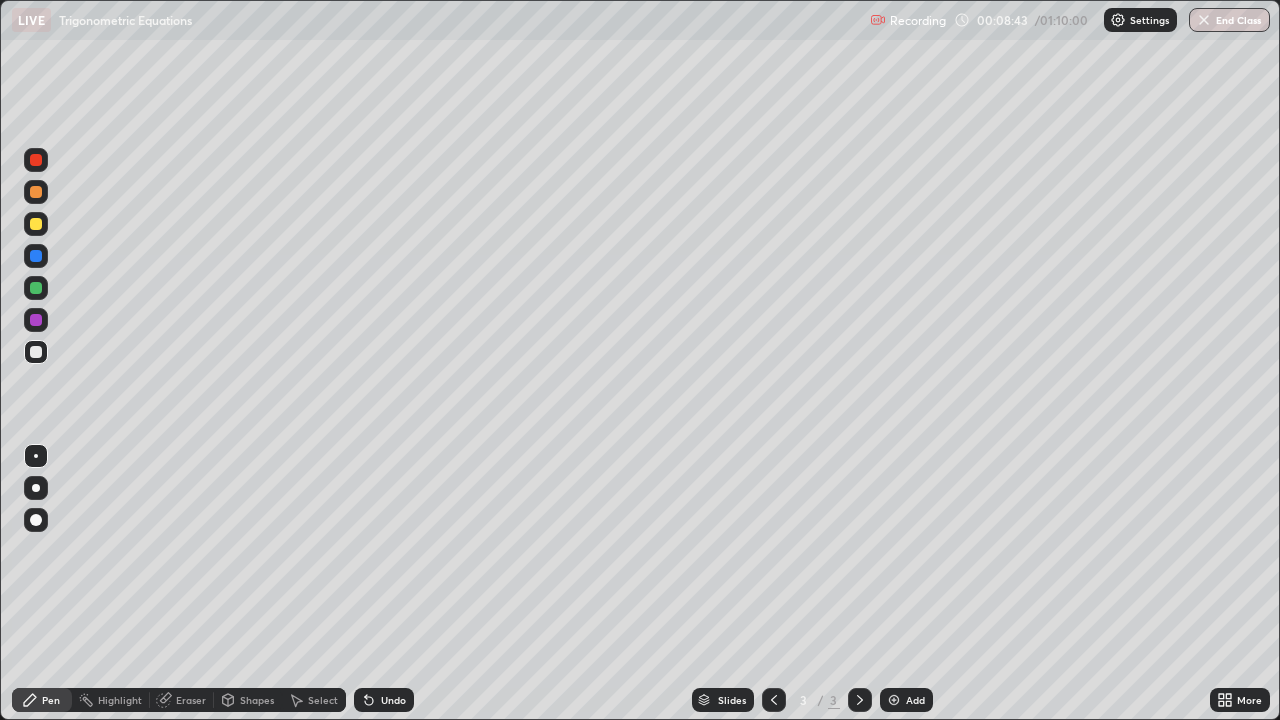 click at bounding box center [36, 224] 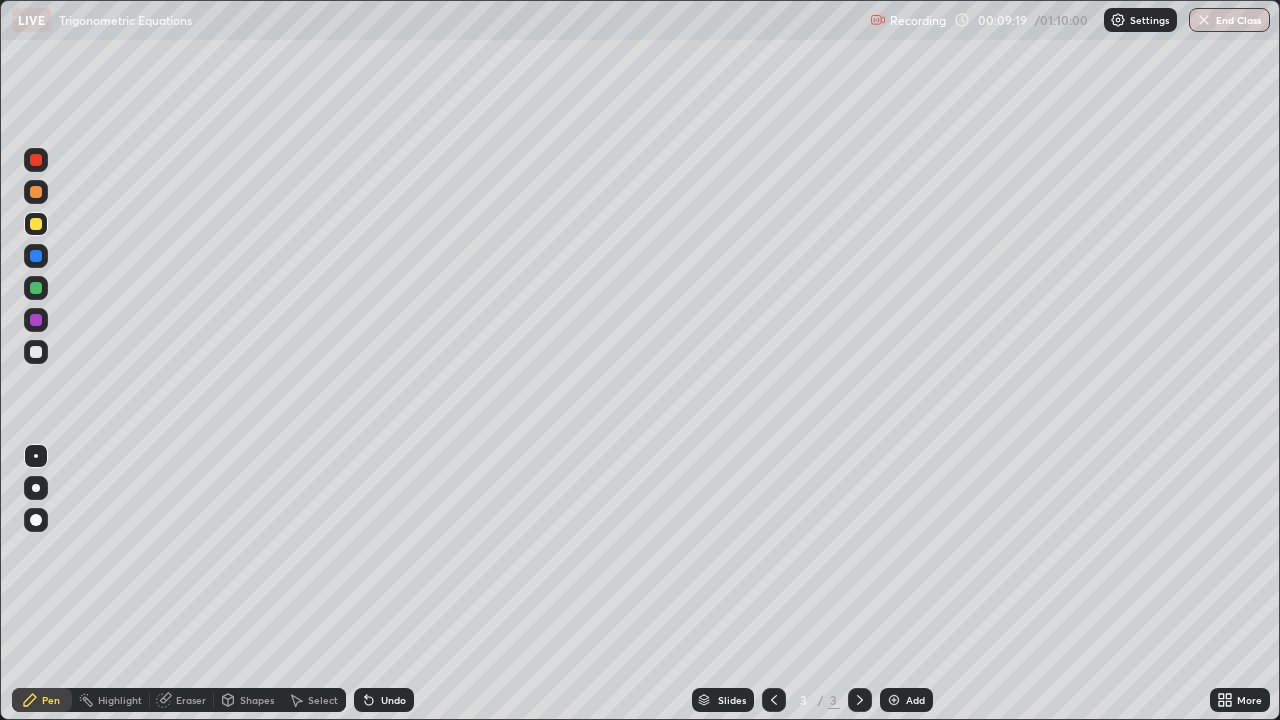 click on "Undo" at bounding box center [393, 700] 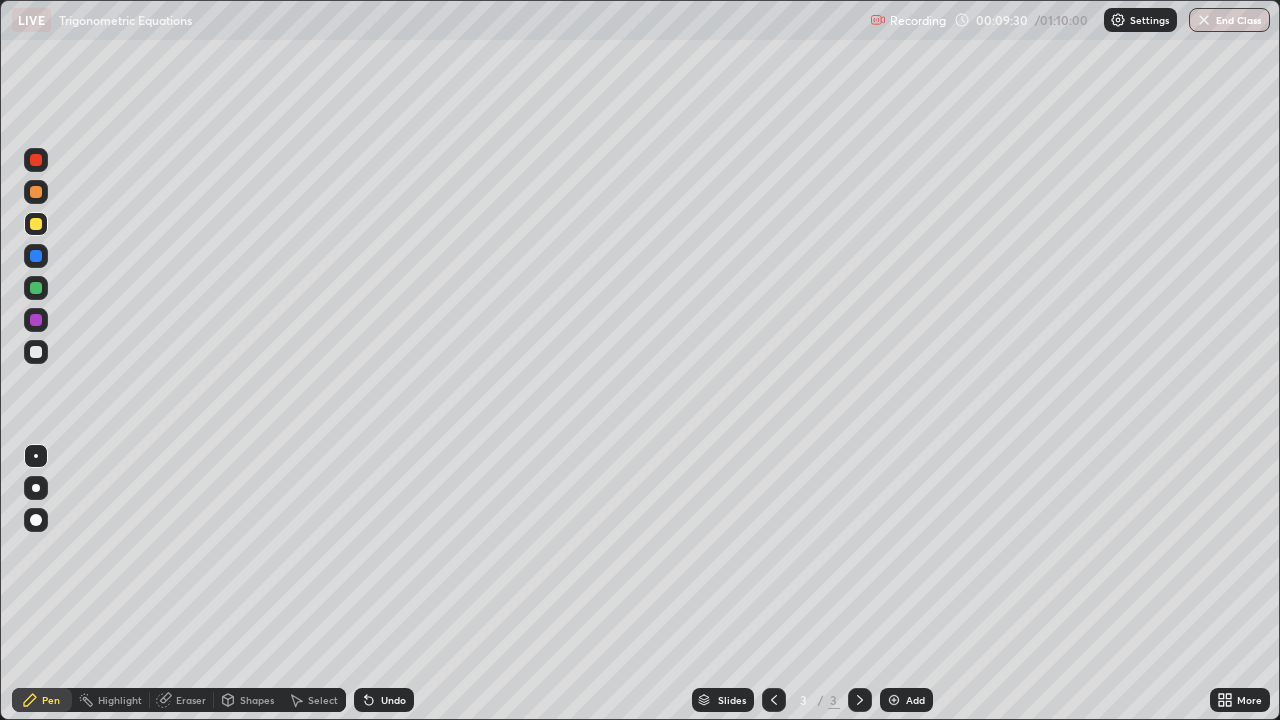 click at bounding box center [36, 352] 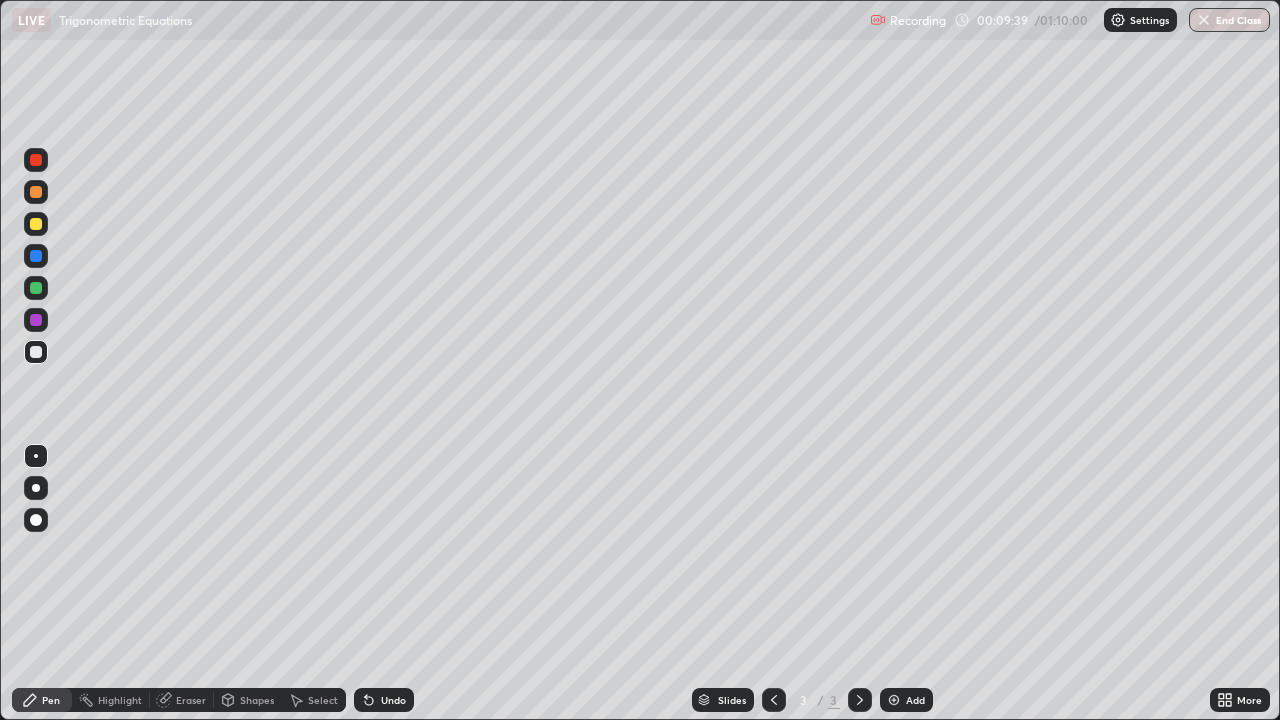 click at bounding box center (36, 224) 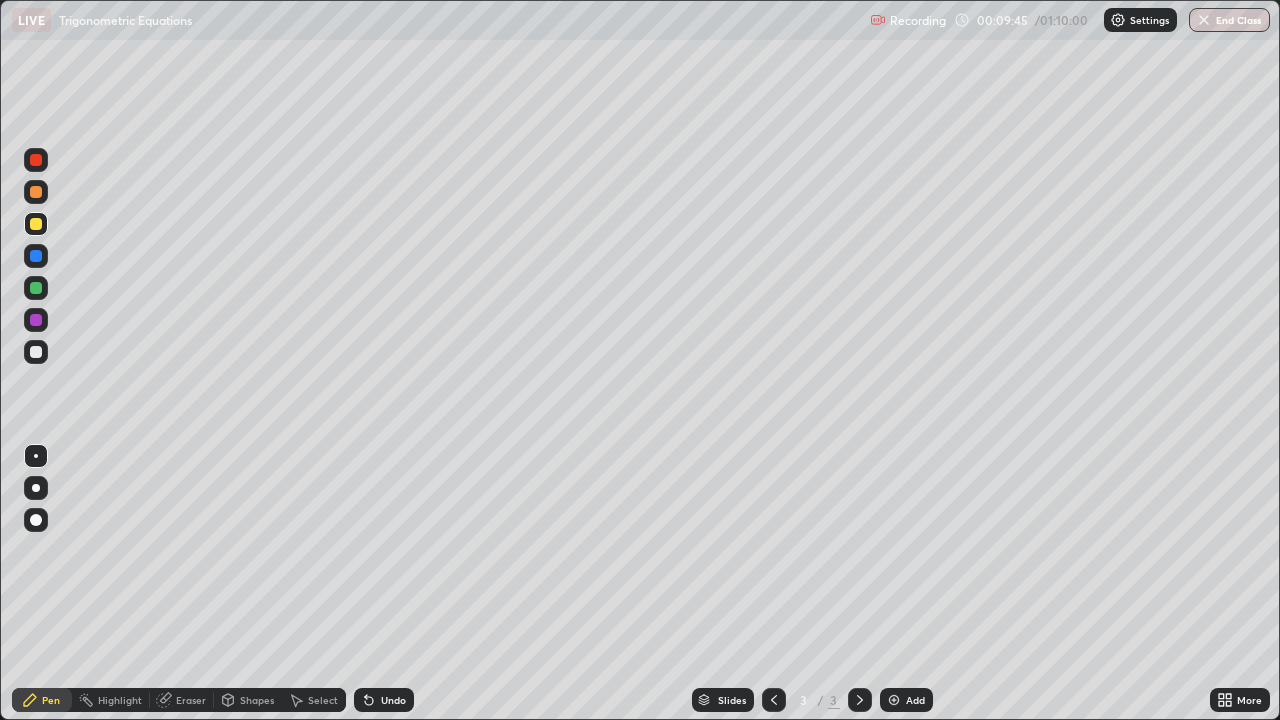 click on "Undo" at bounding box center (384, 700) 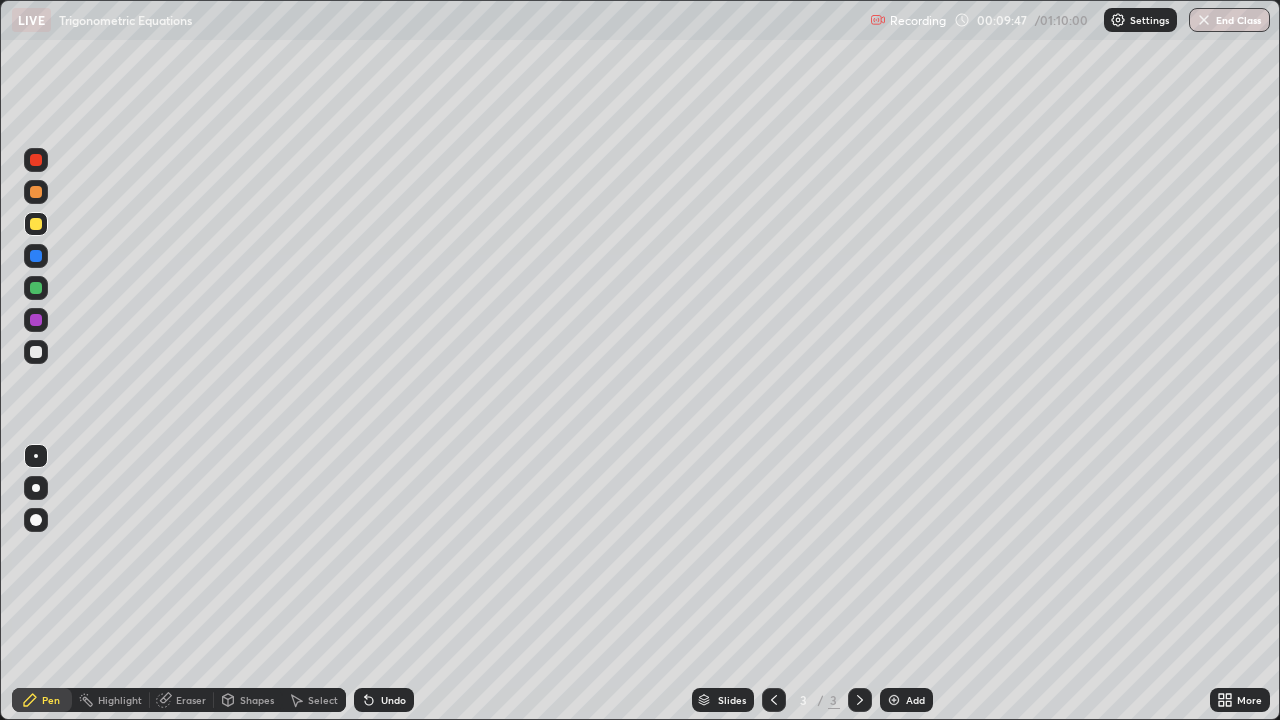click on "Eraser" at bounding box center (191, 700) 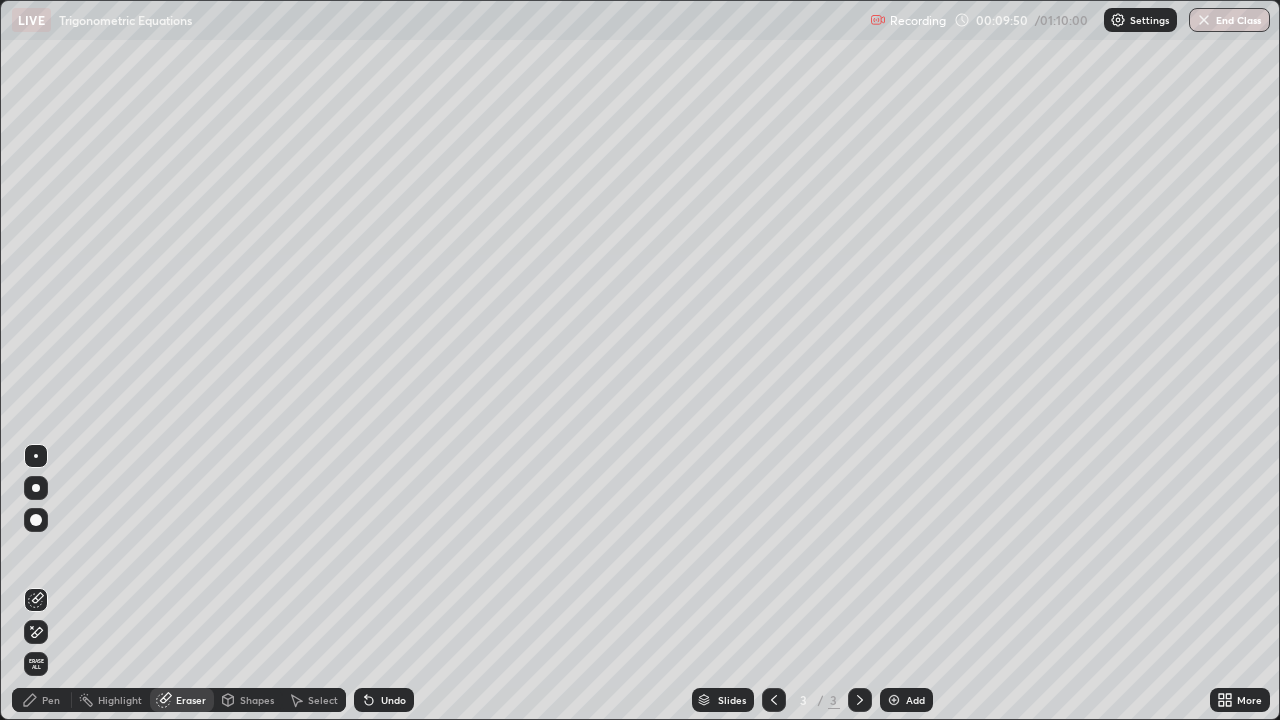 click on "Pen" at bounding box center [51, 700] 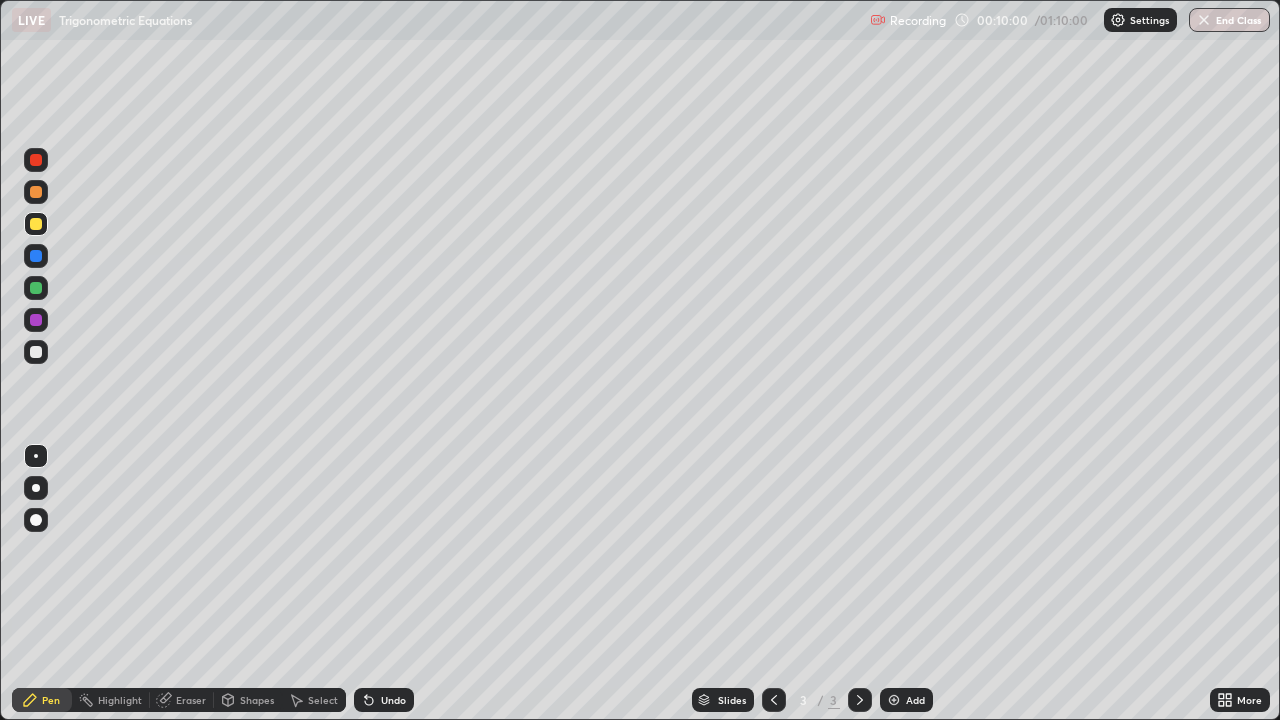 click at bounding box center [36, 288] 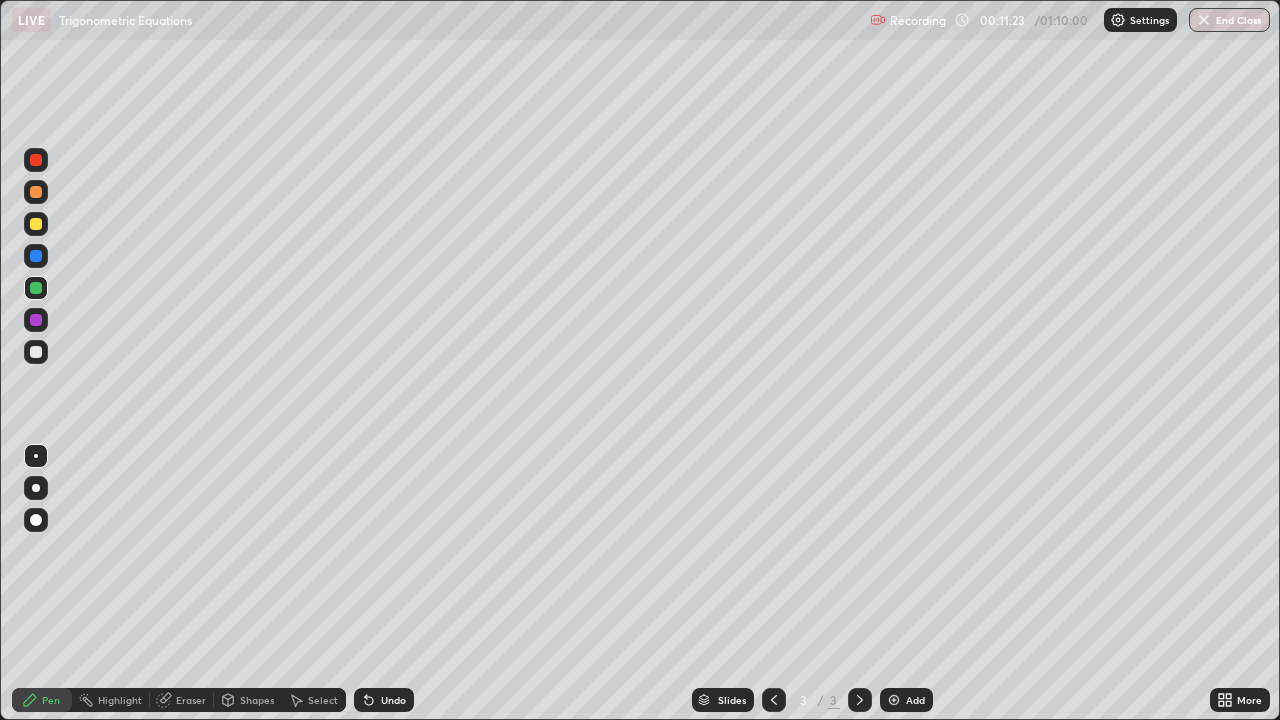 click at bounding box center (894, 700) 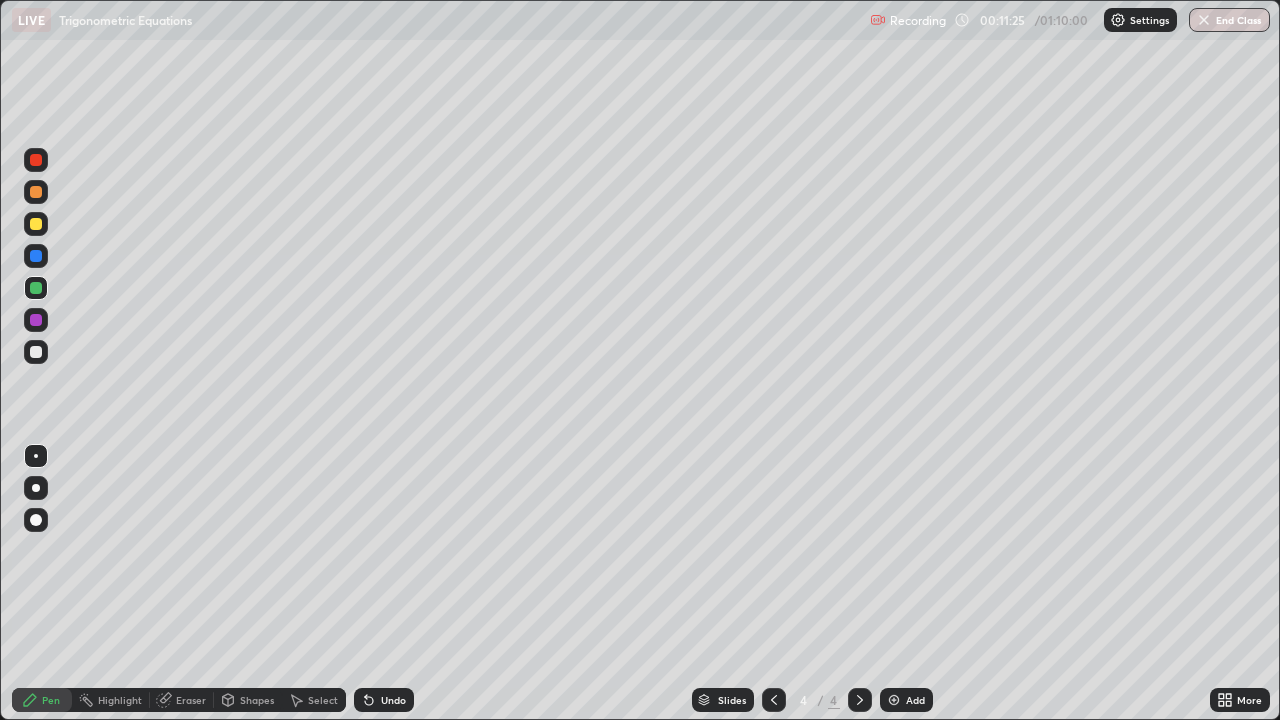 click at bounding box center [36, 224] 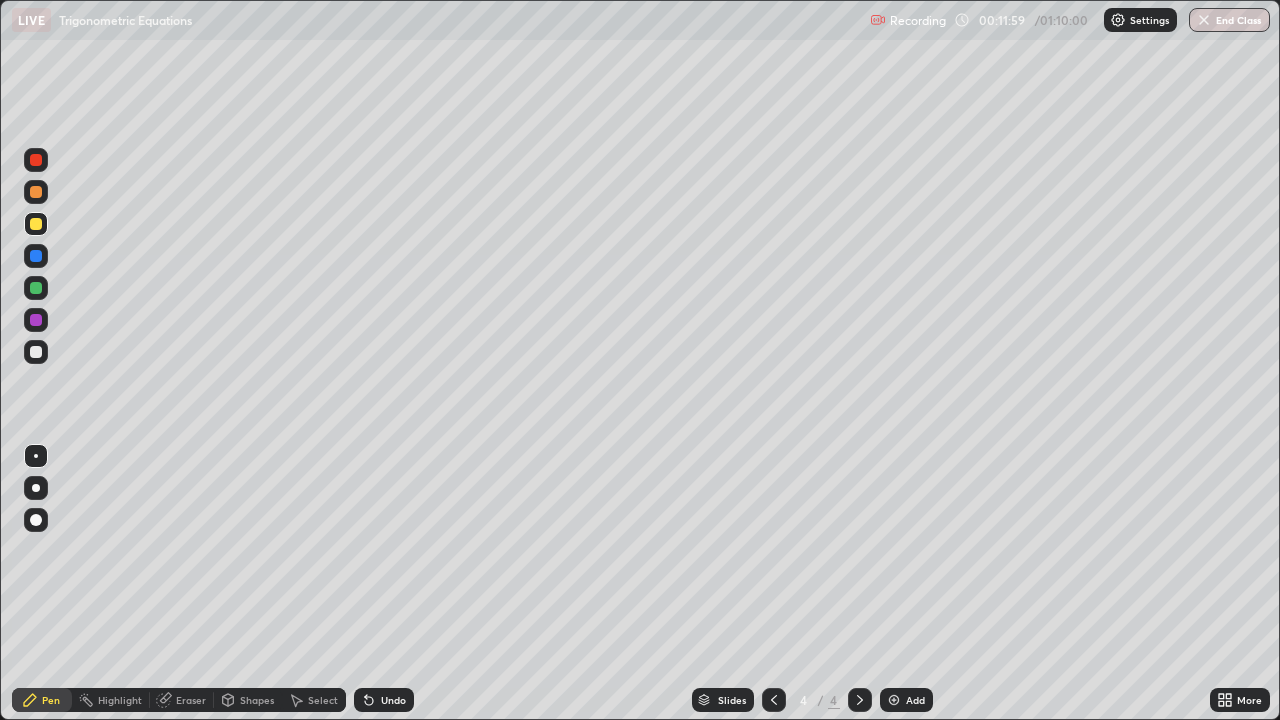 click at bounding box center [36, 352] 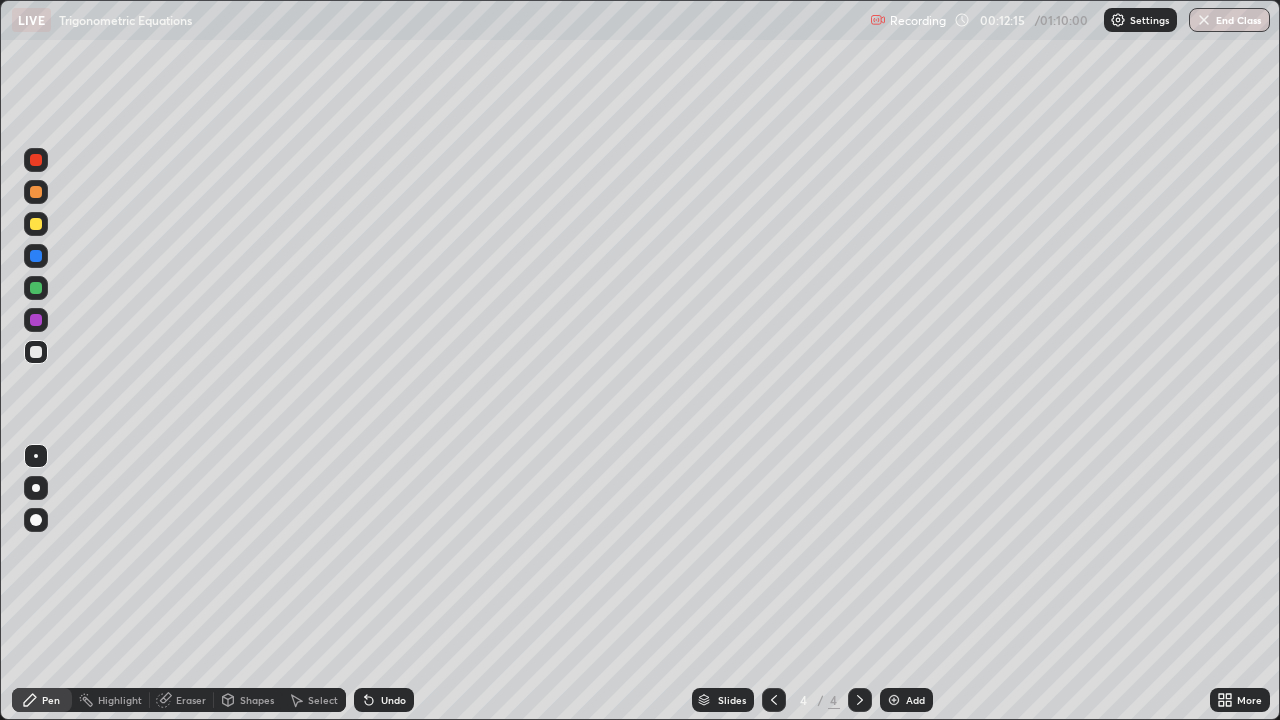 click at bounding box center [36, 224] 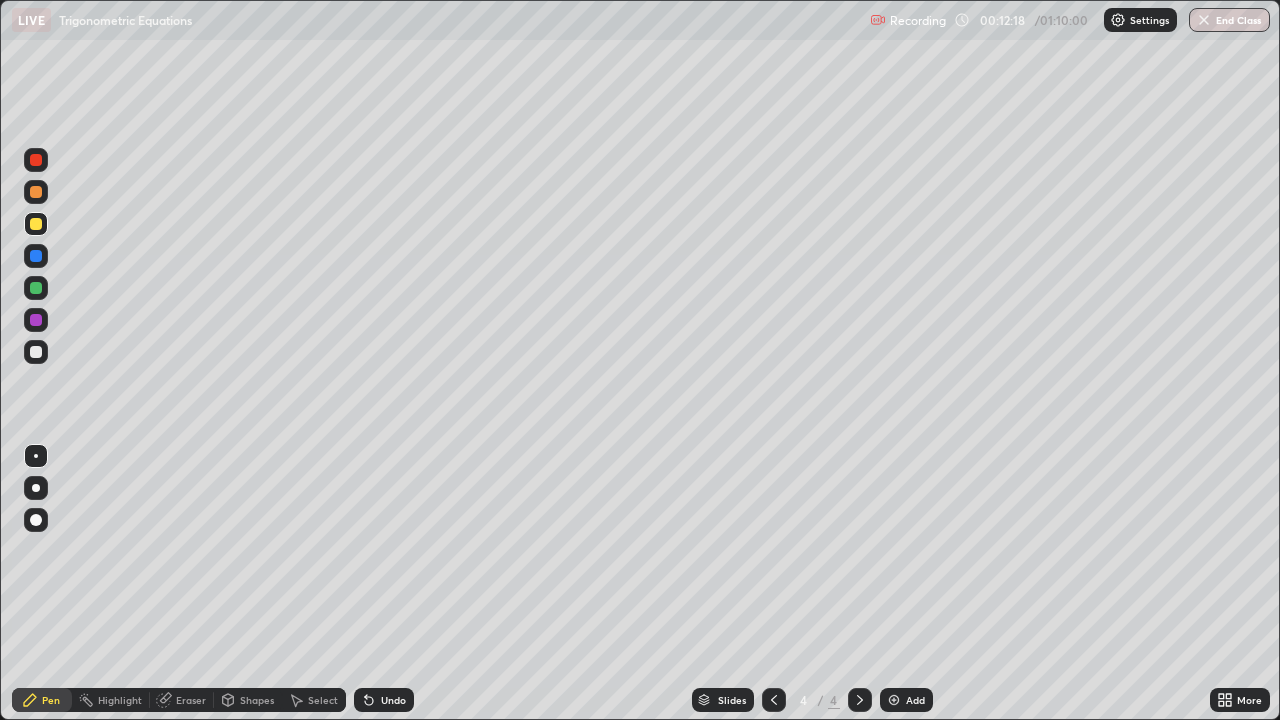 click at bounding box center (36, 352) 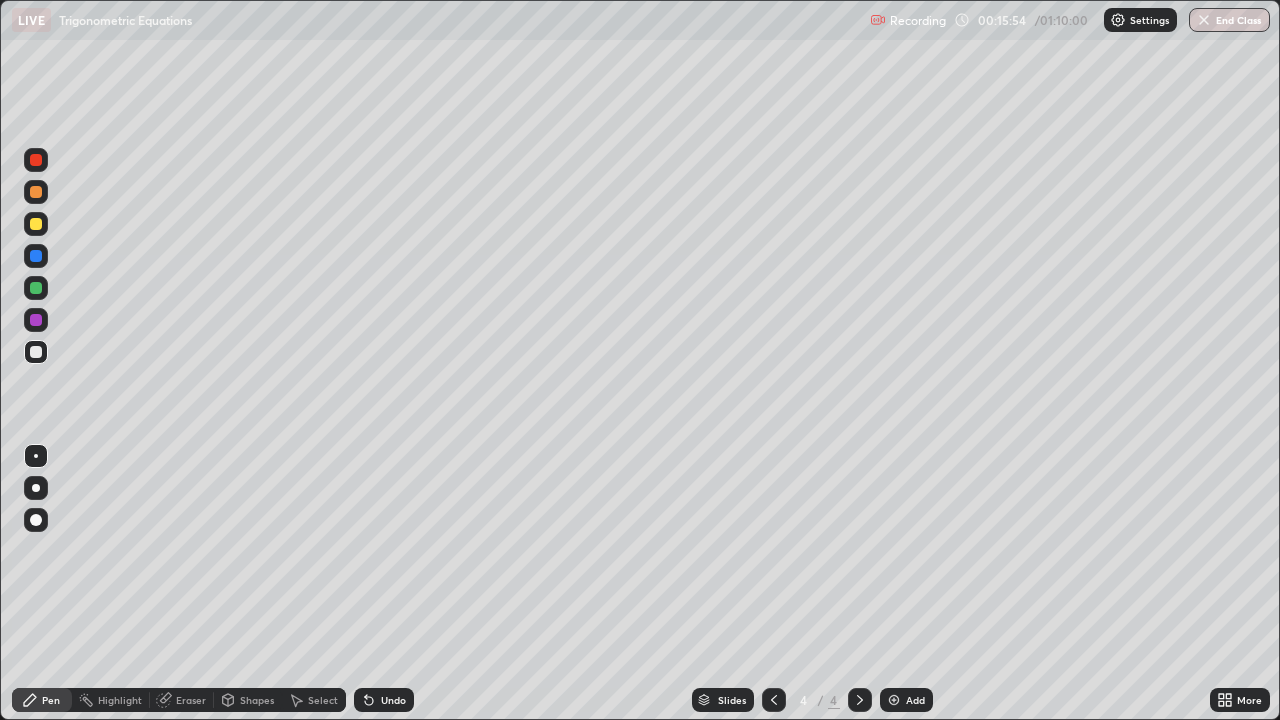 click on "Shapes" at bounding box center (257, 700) 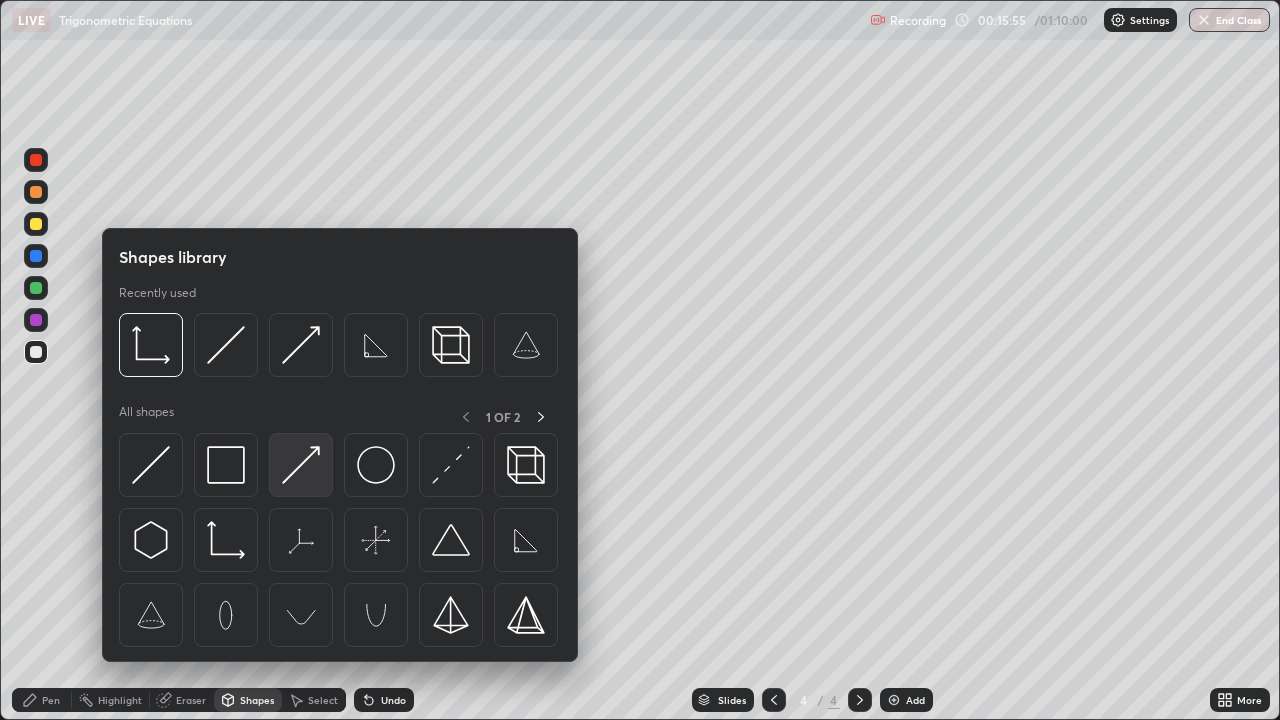 click at bounding box center (301, 465) 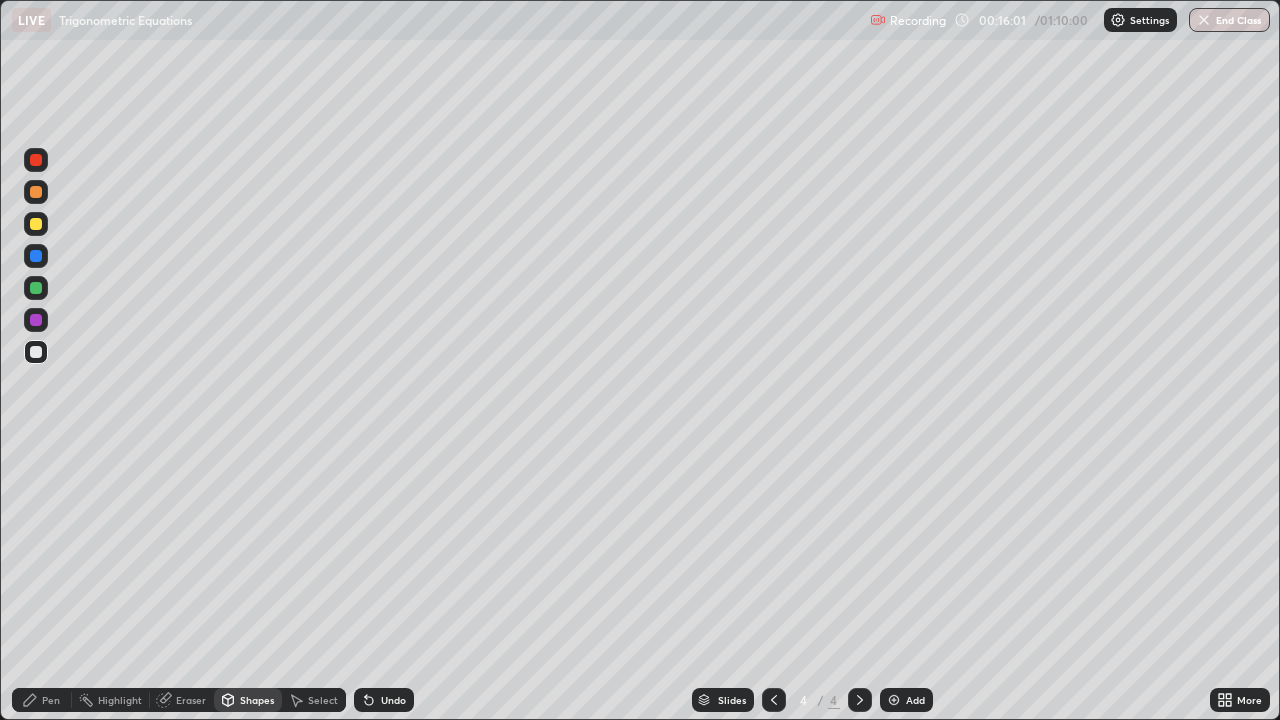 click on "Pen" at bounding box center (42, 700) 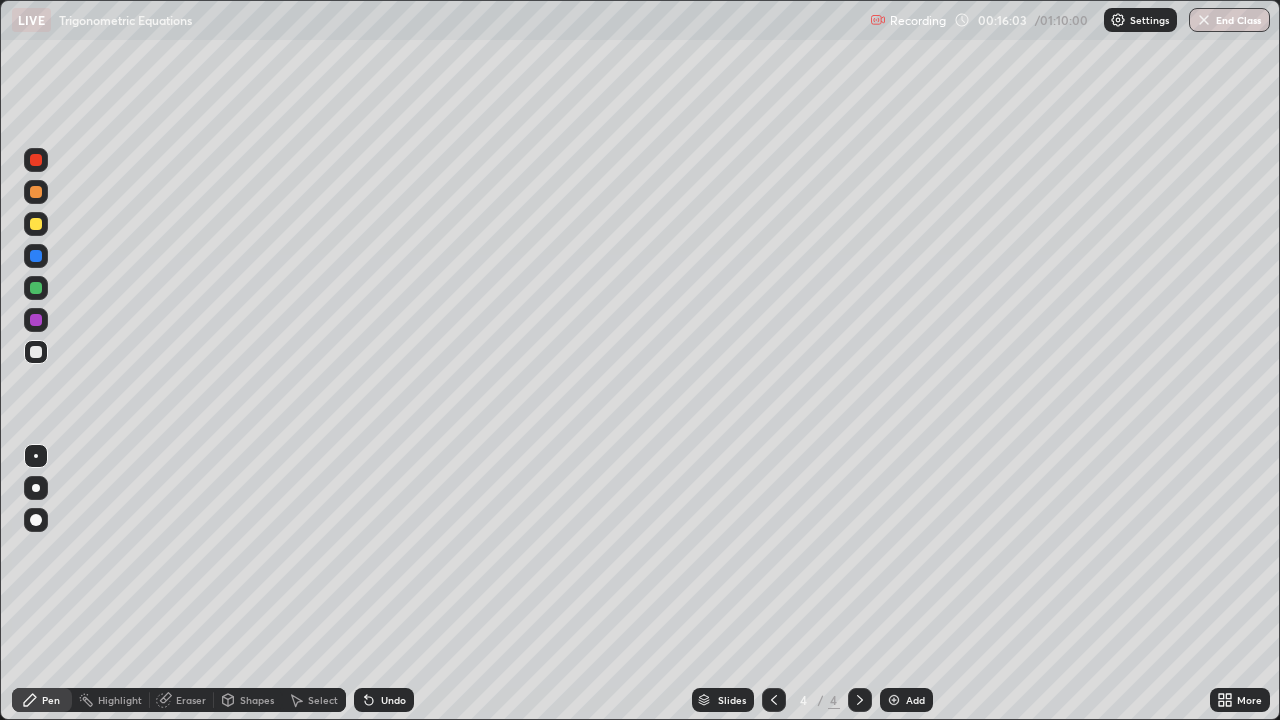 click at bounding box center [36, 224] 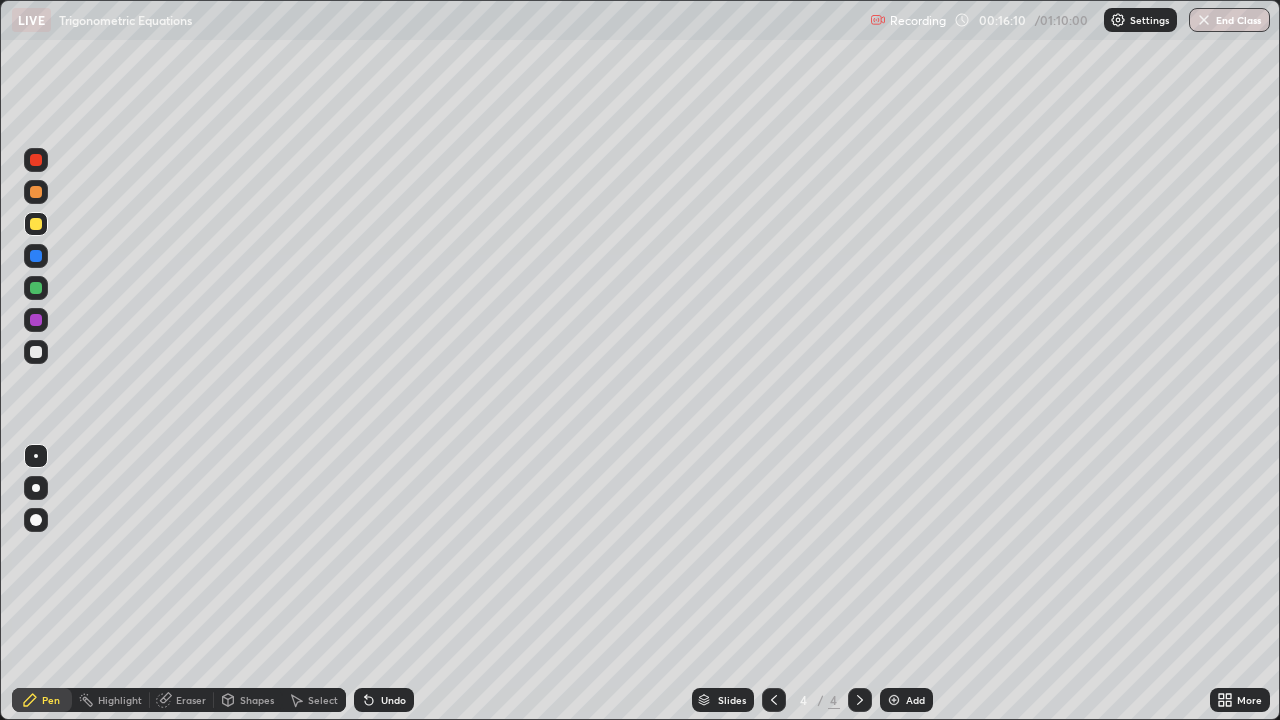 click on "Shapes" at bounding box center [257, 700] 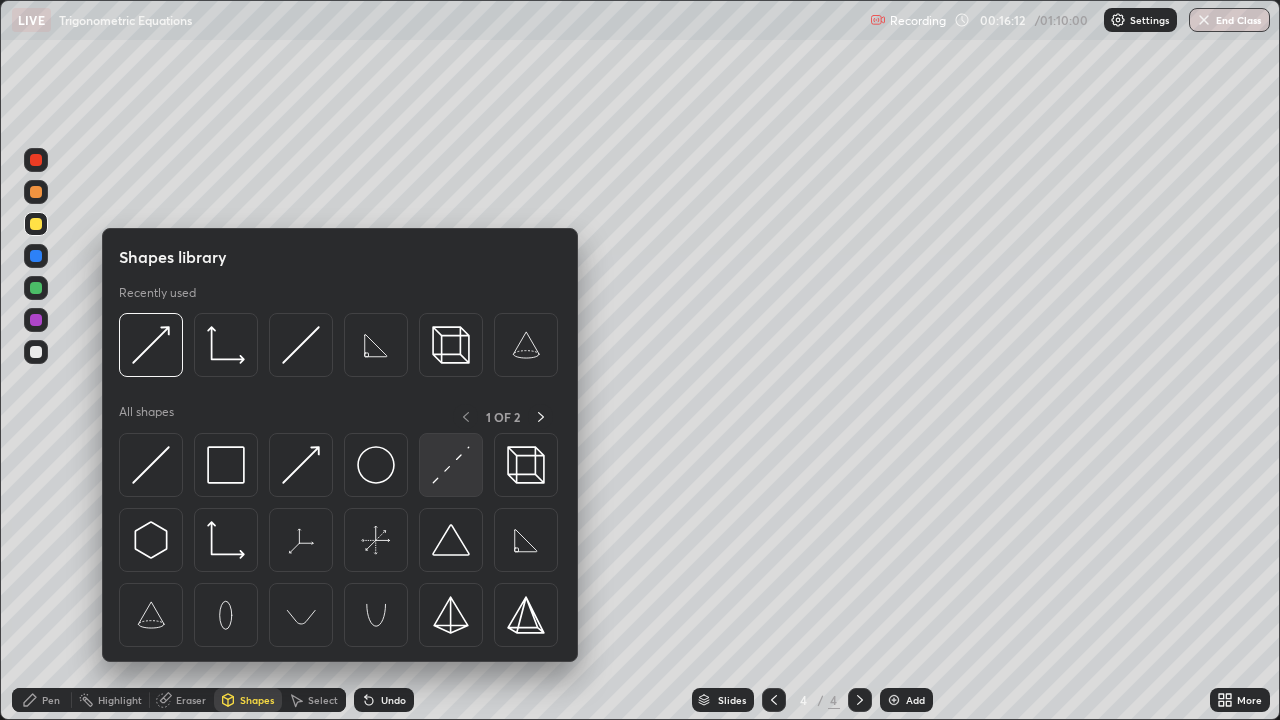 click at bounding box center (451, 465) 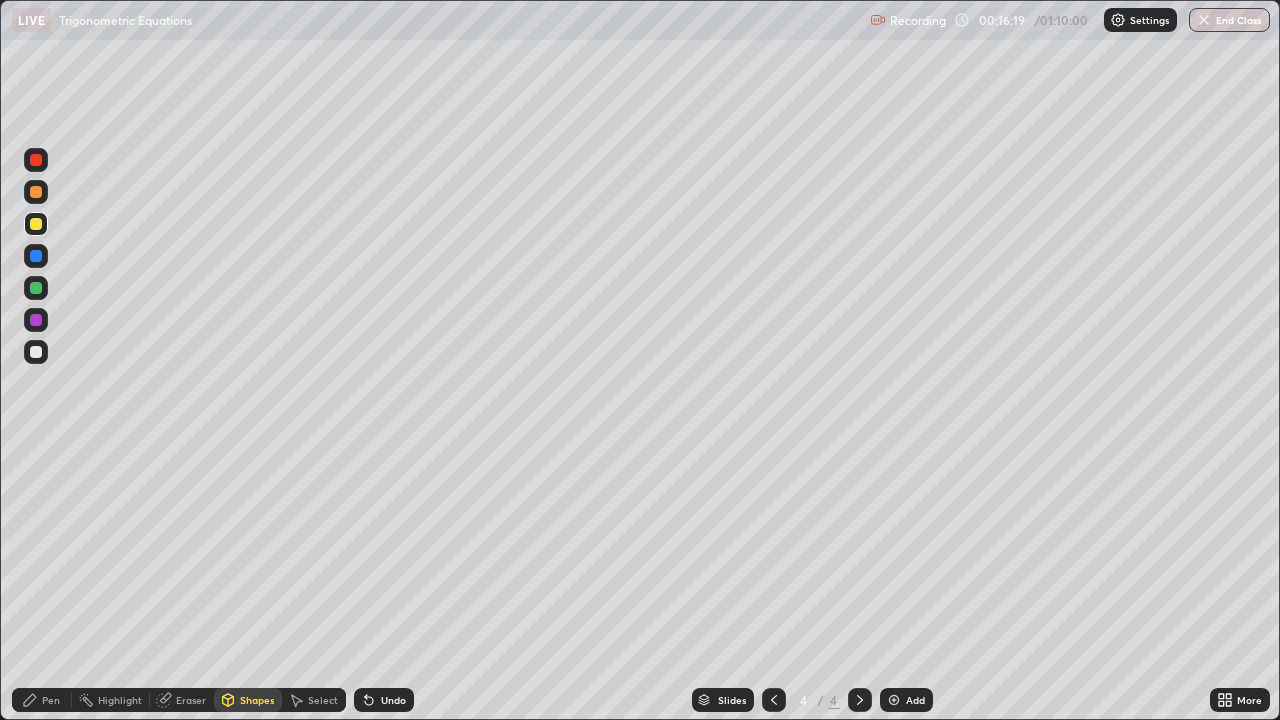 click on "Pen" at bounding box center (51, 700) 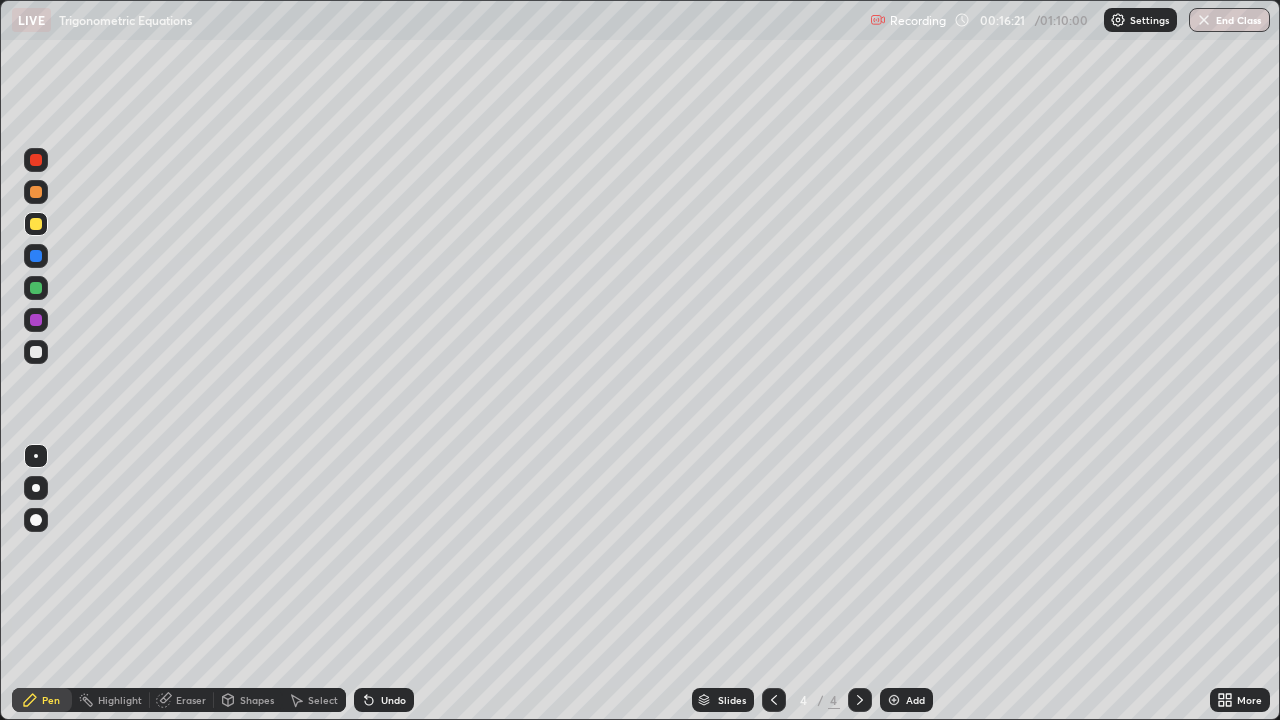 click at bounding box center (36, 352) 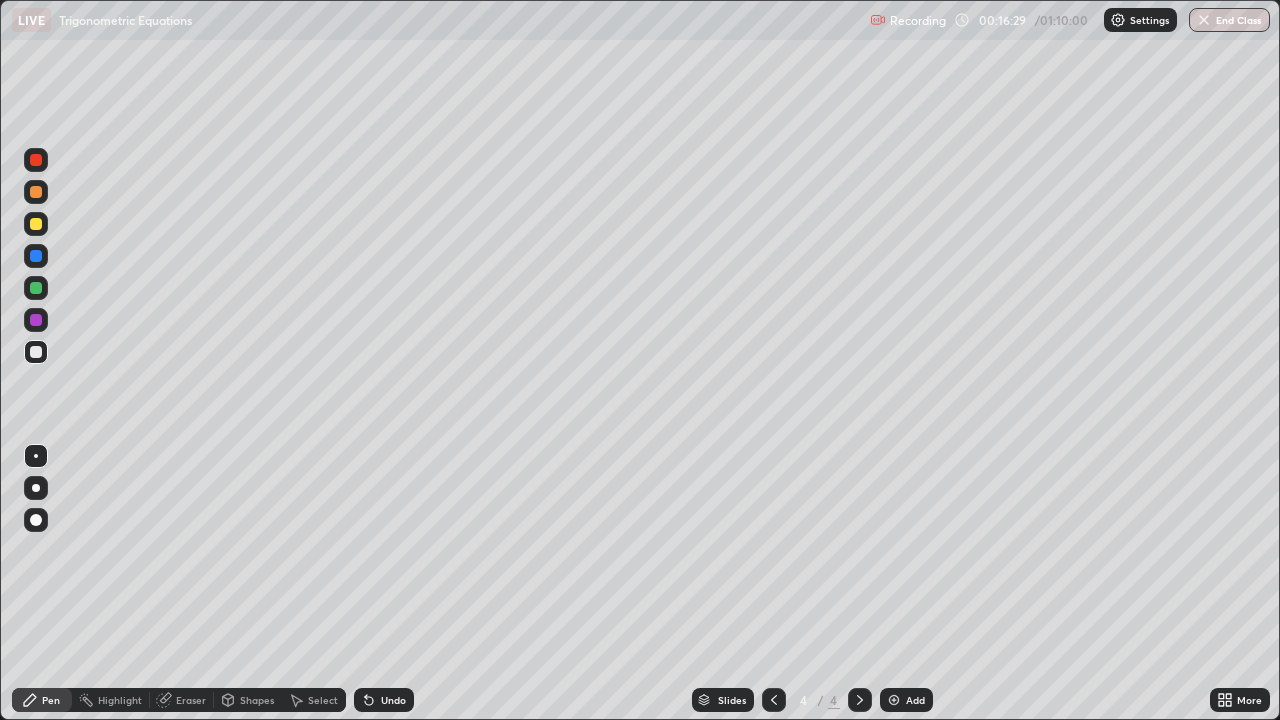 click at bounding box center [36, 224] 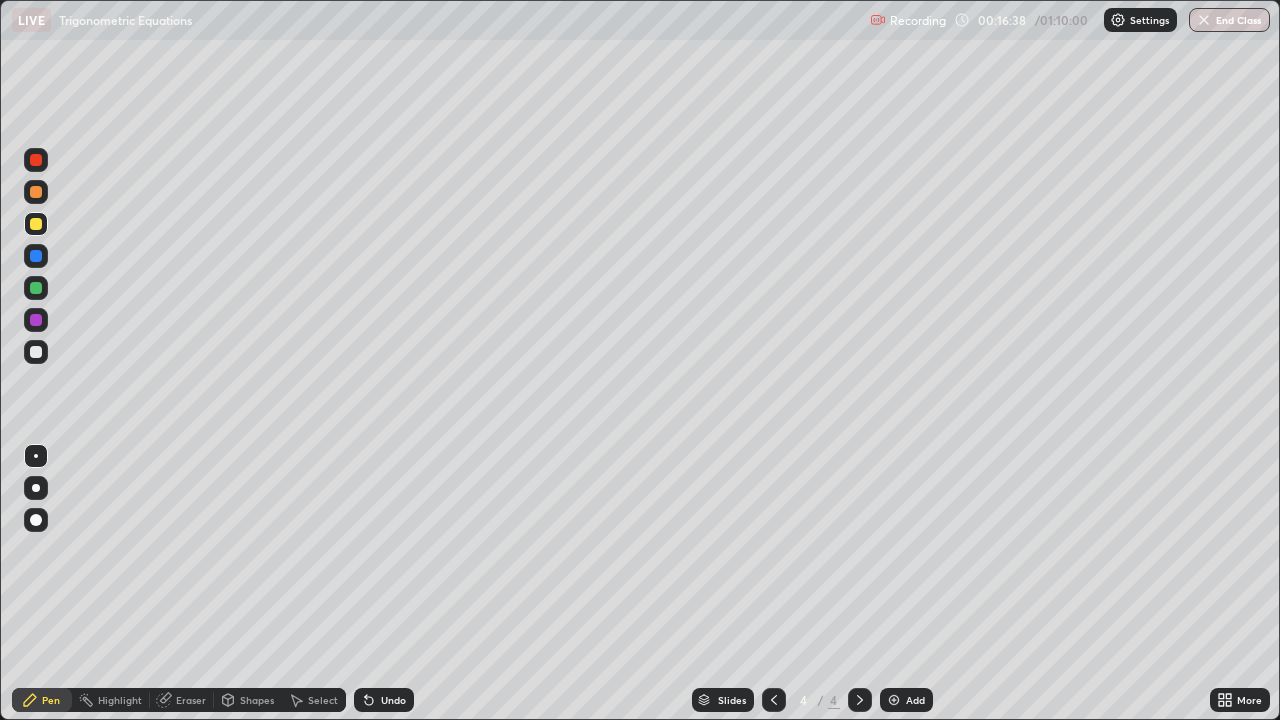 click on "Shapes" at bounding box center (257, 700) 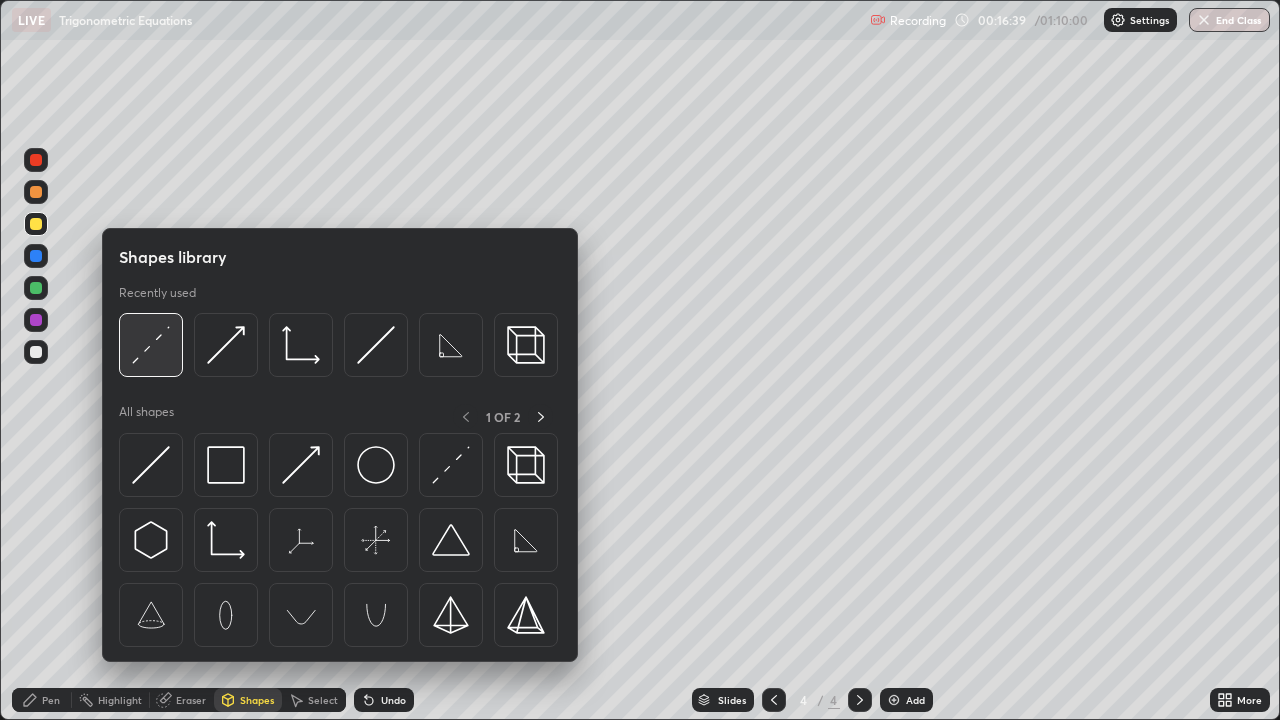 click at bounding box center (151, 345) 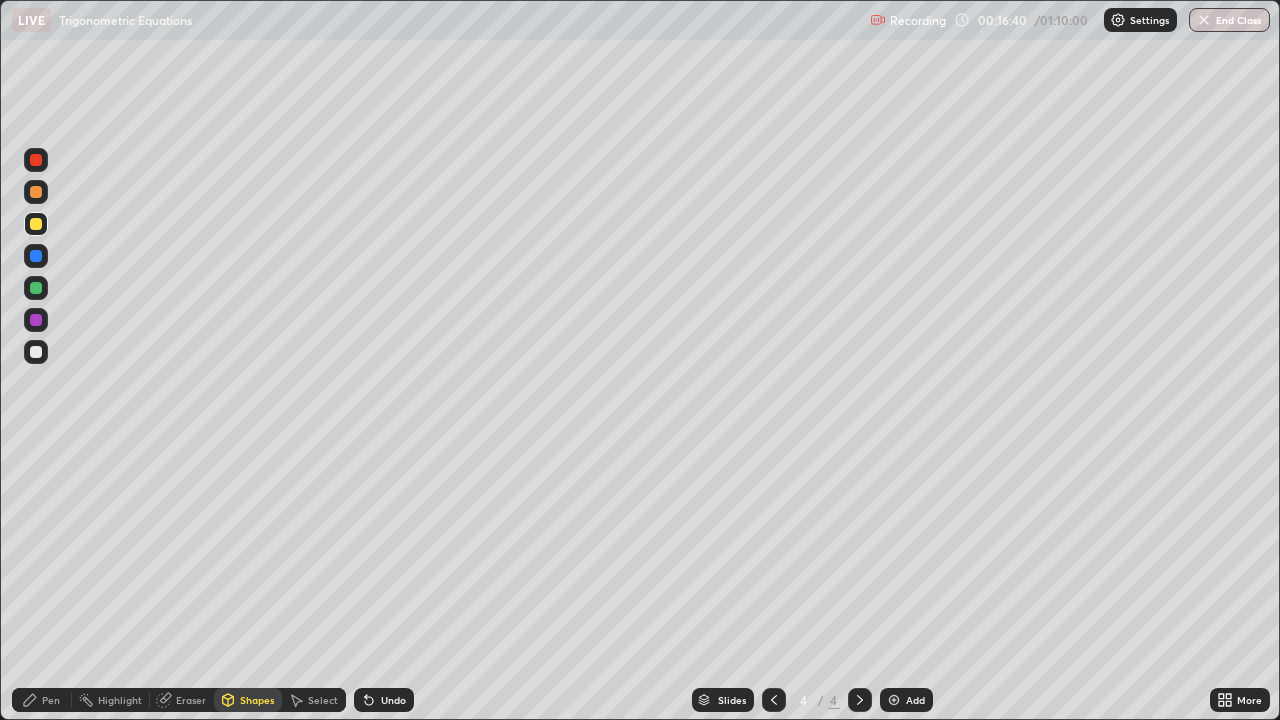 click at bounding box center (36, 352) 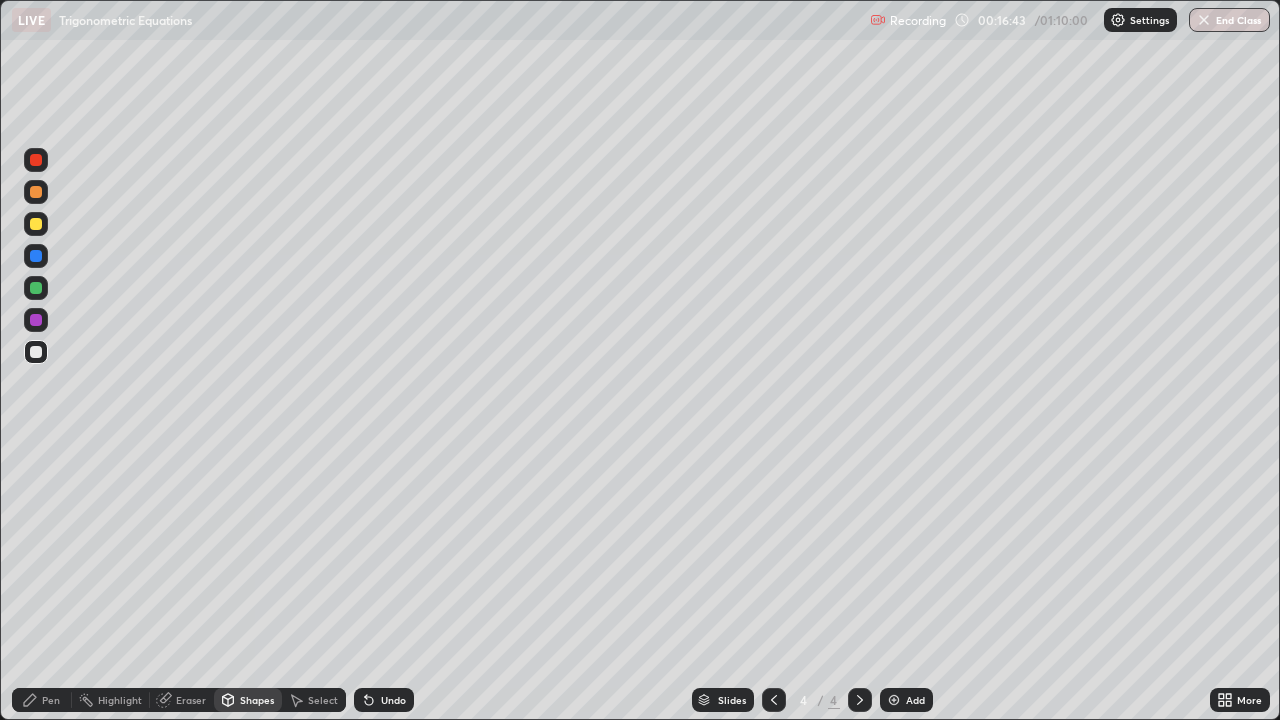 click on "Pen" at bounding box center [42, 700] 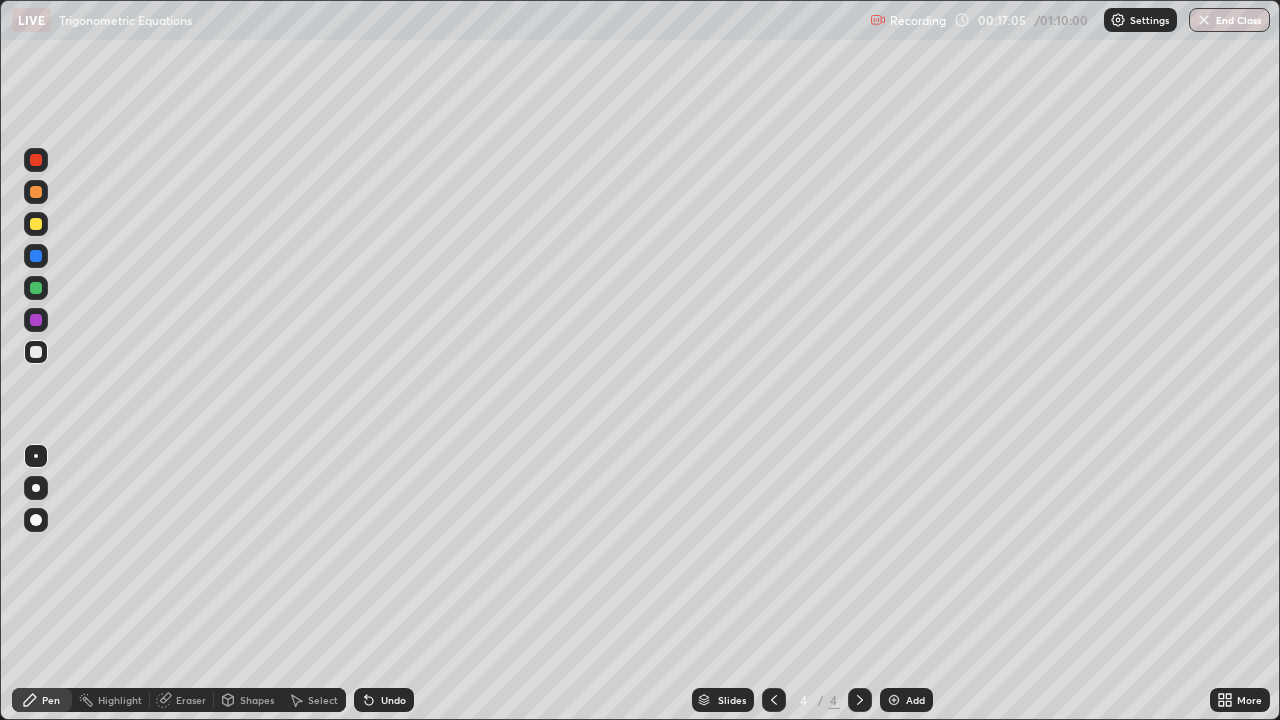 click at bounding box center [36, 224] 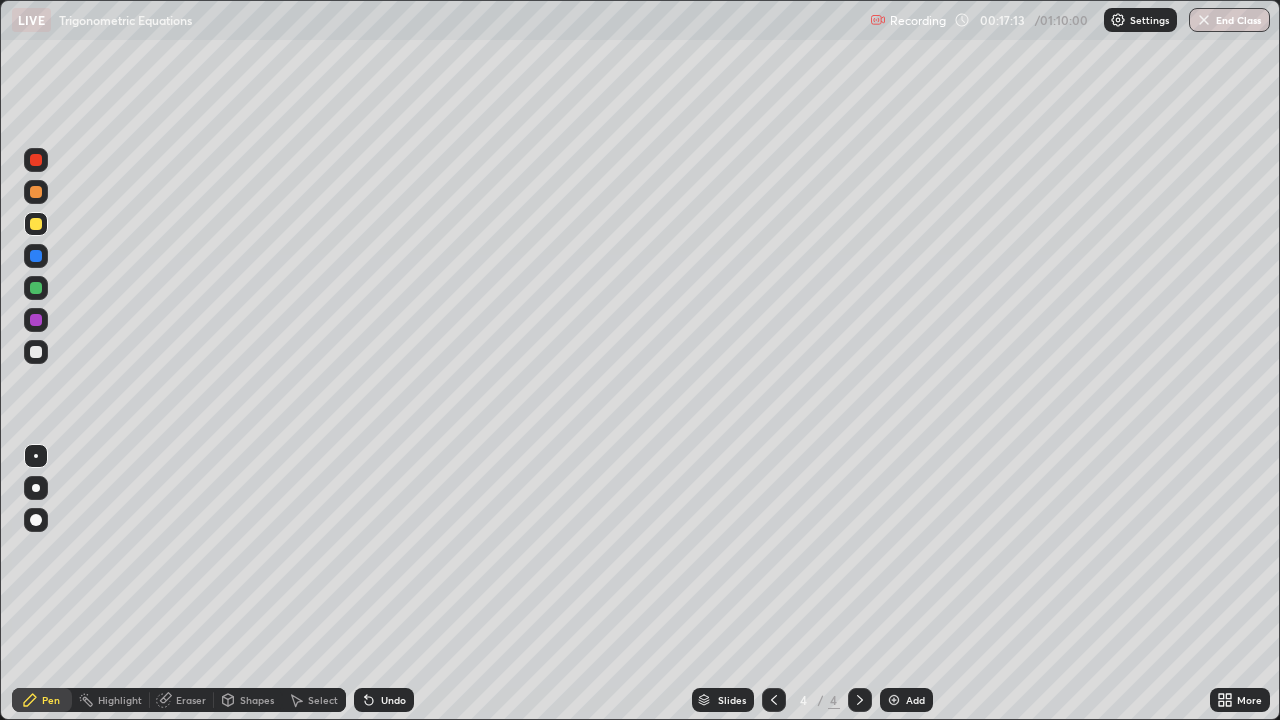 click on "Undo" at bounding box center (393, 700) 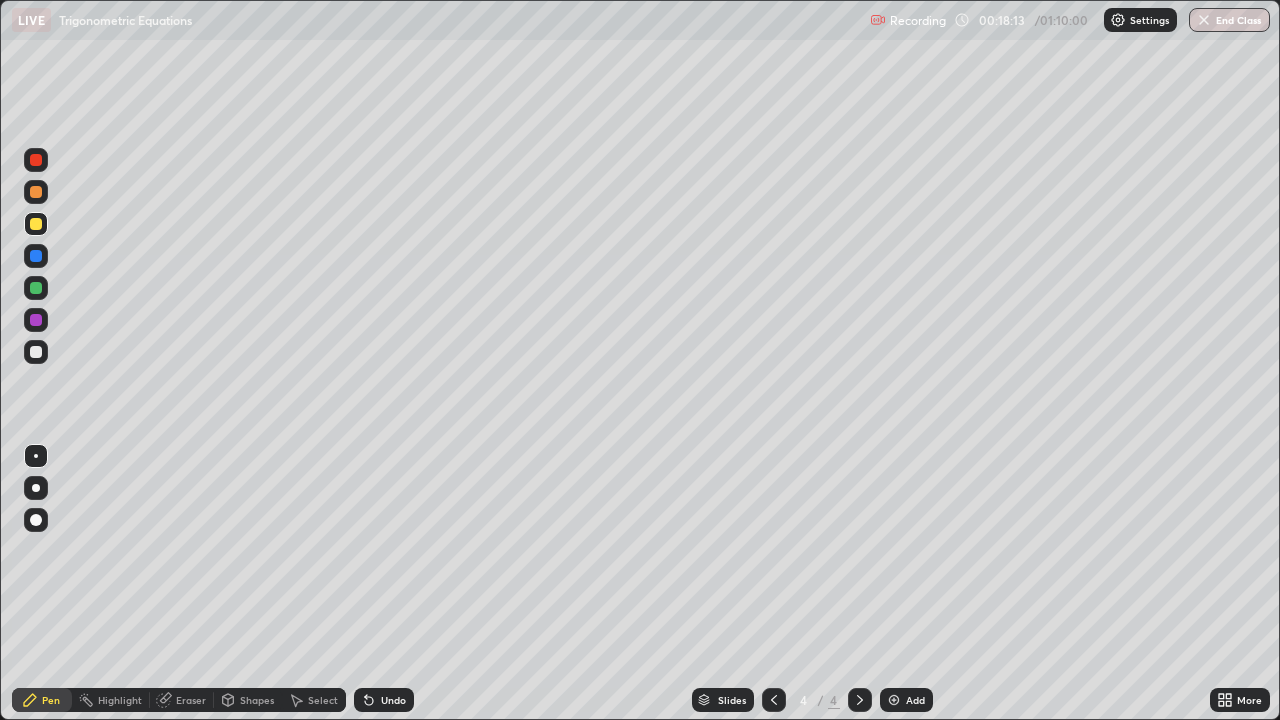 click at bounding box center (36, 352) 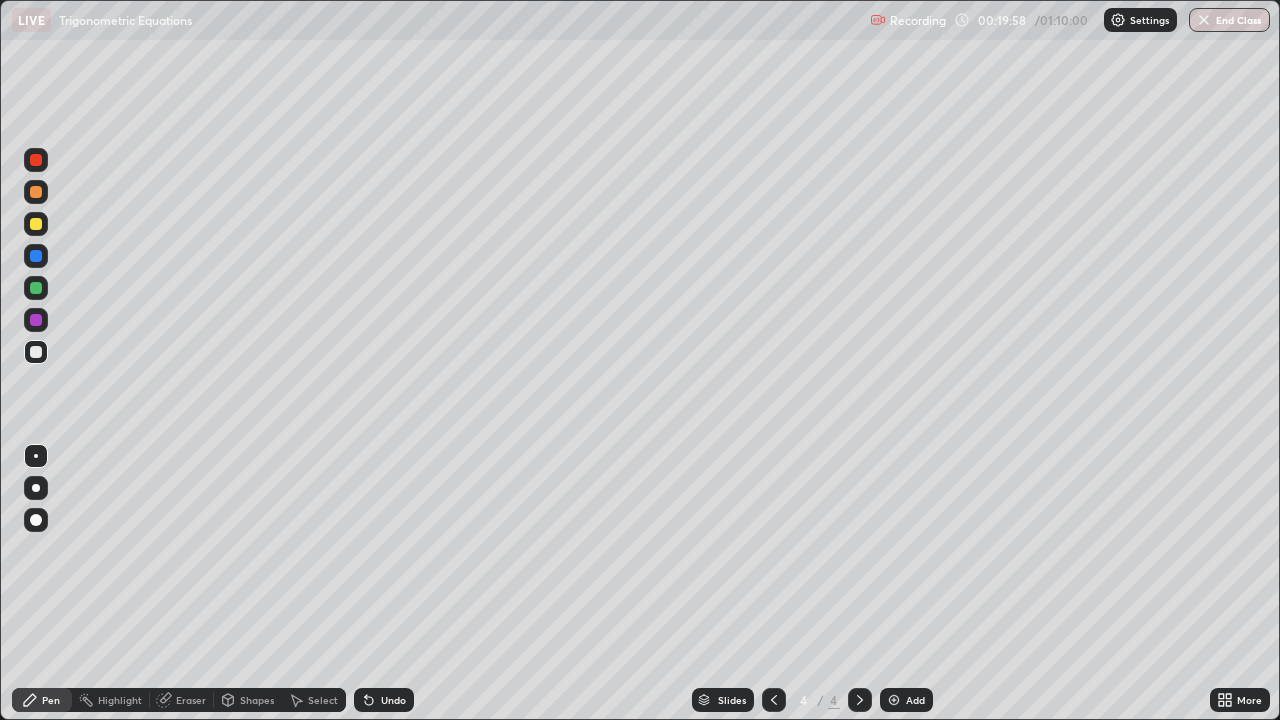 click on "Add" at bounding box center (915, 700) 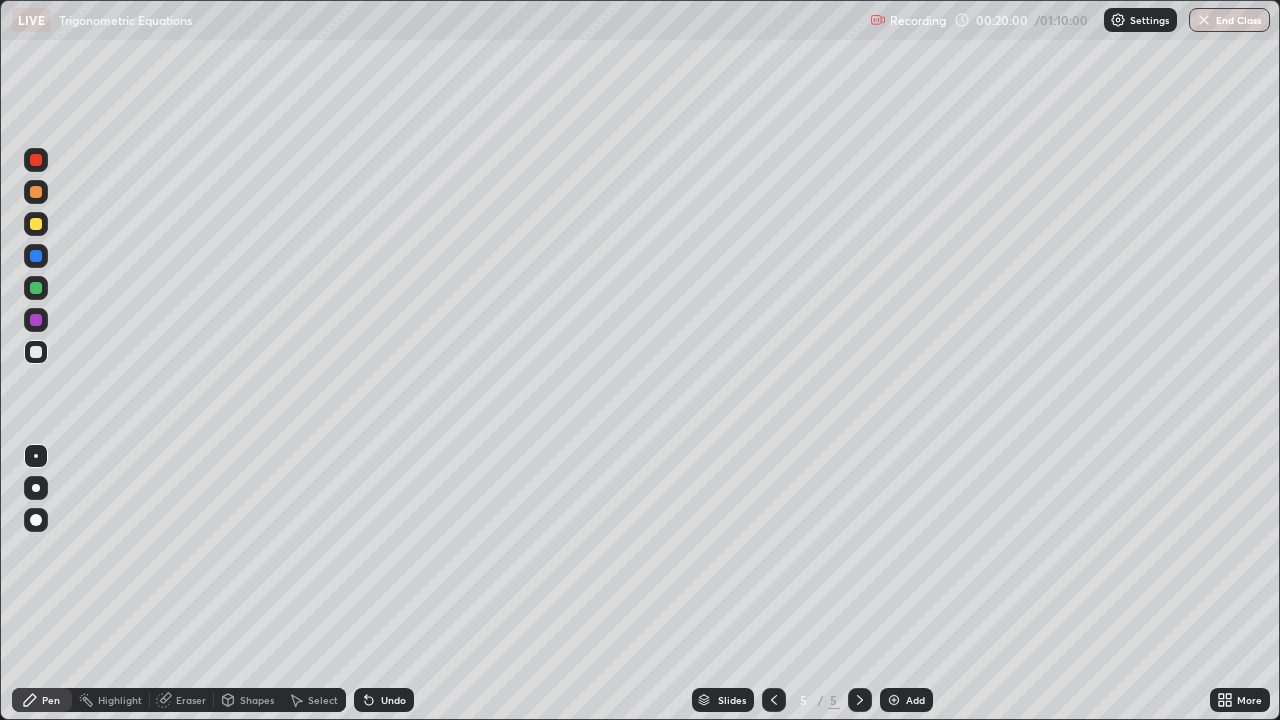 click at bounding box center [36, 224] 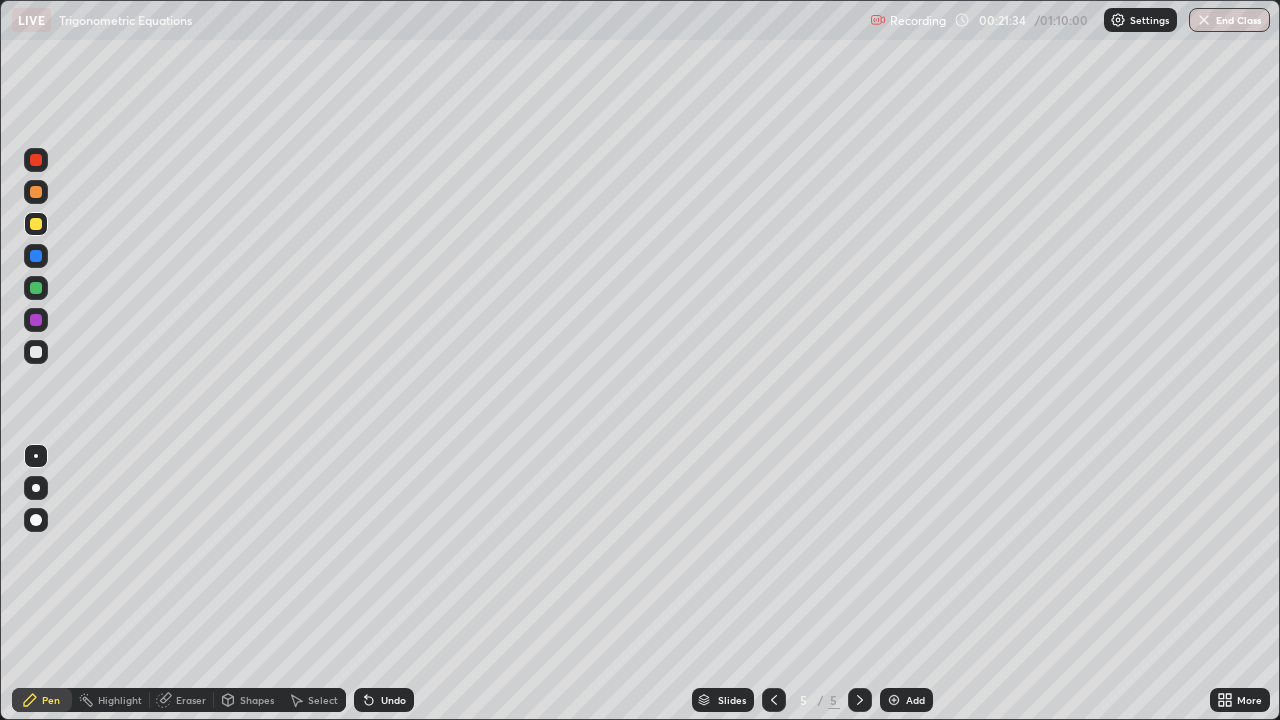 click at bounding box center (36, 352) 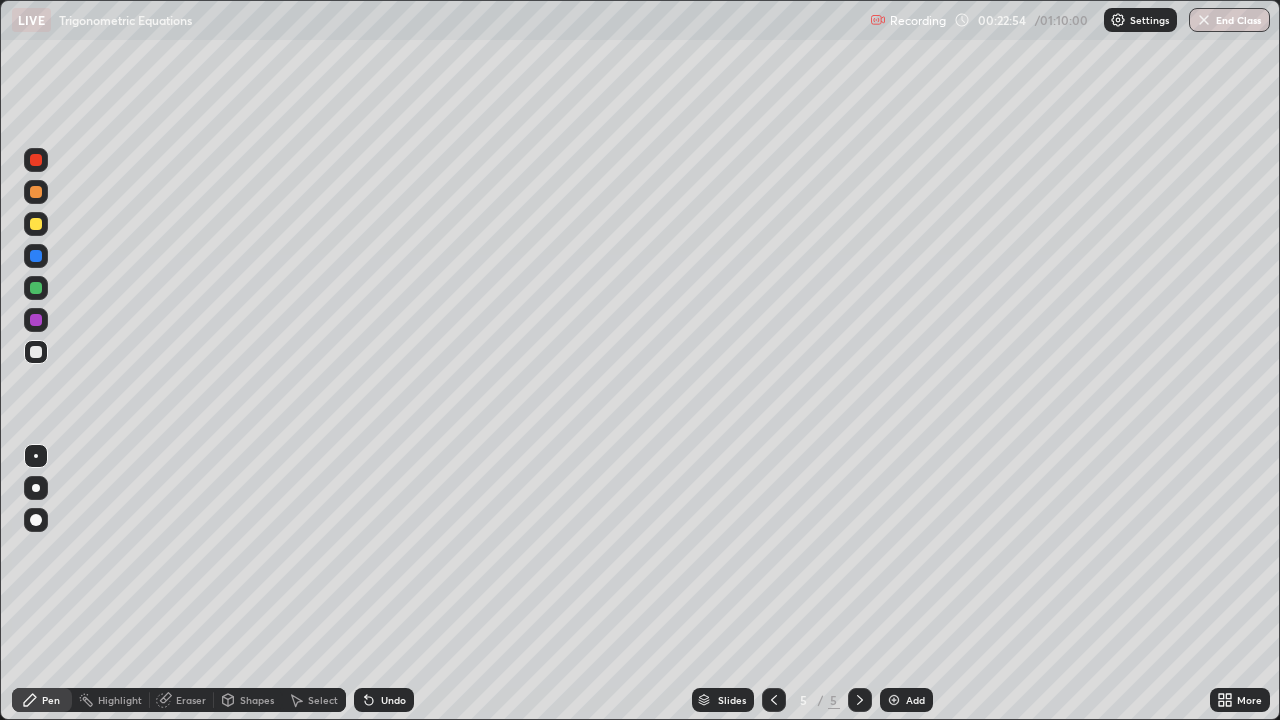 click on "Undo" at bounding box center [384, 700] 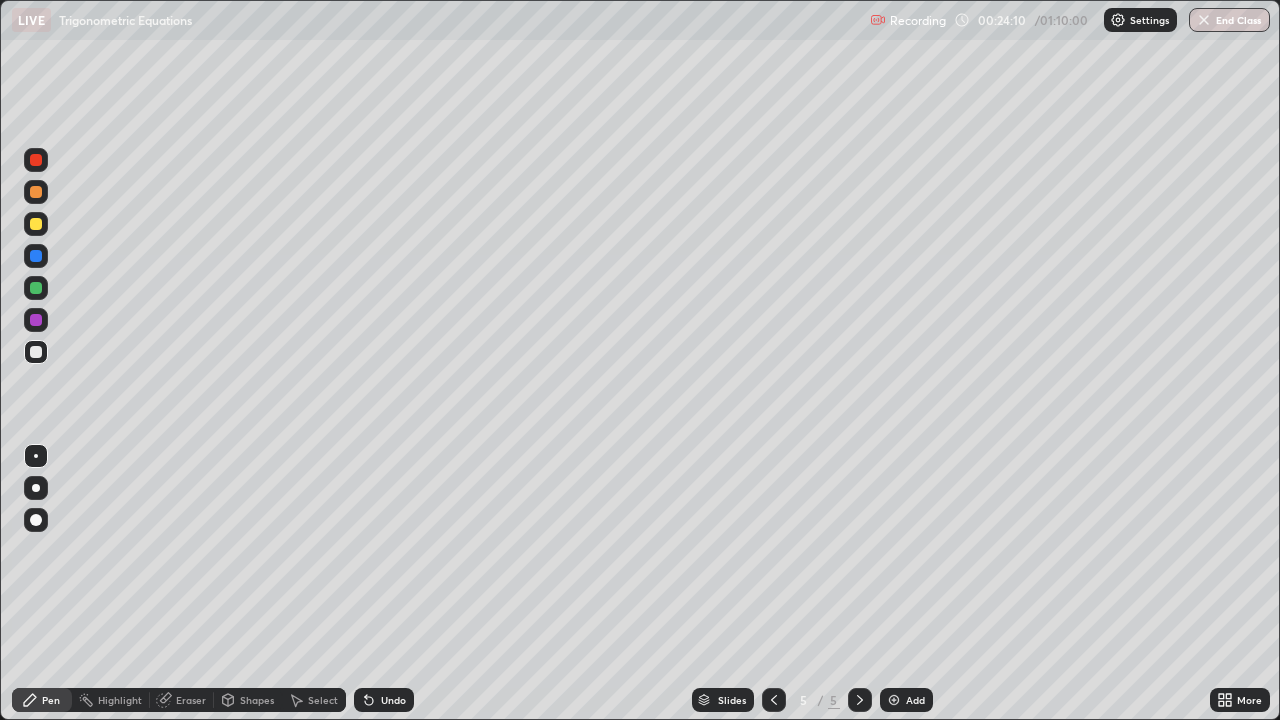 click at bounding box center [36, 224] 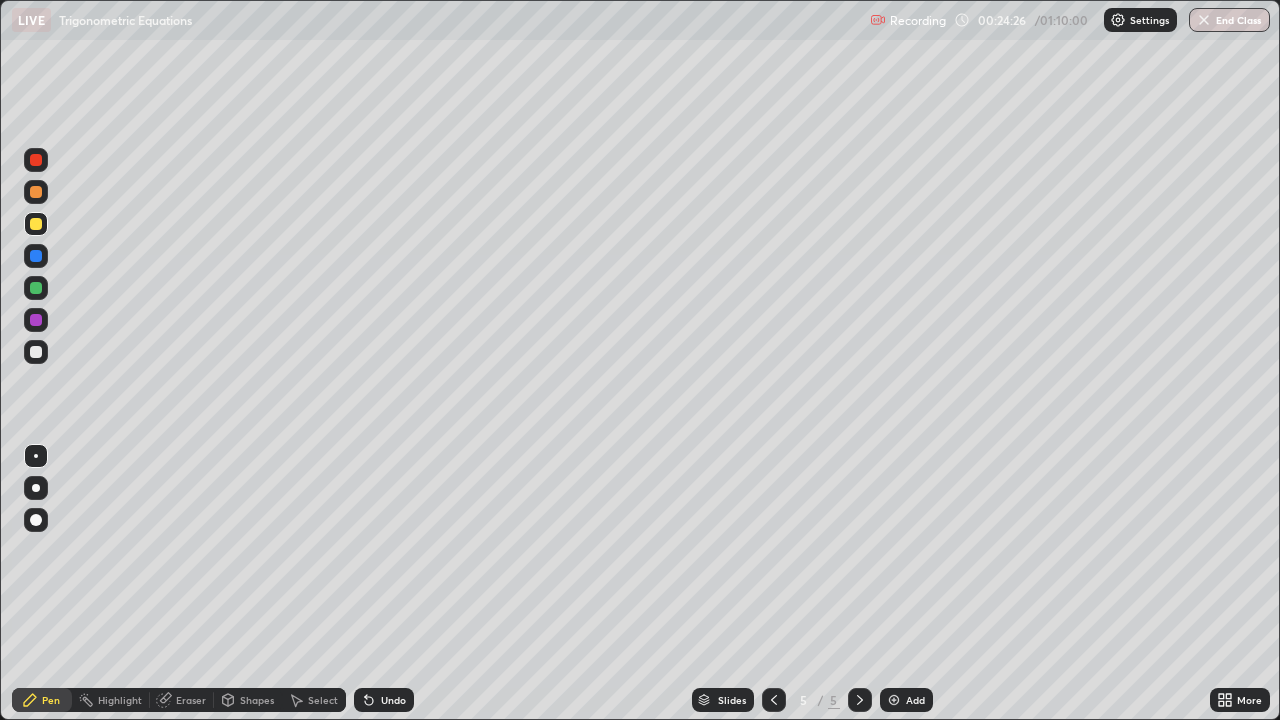 click 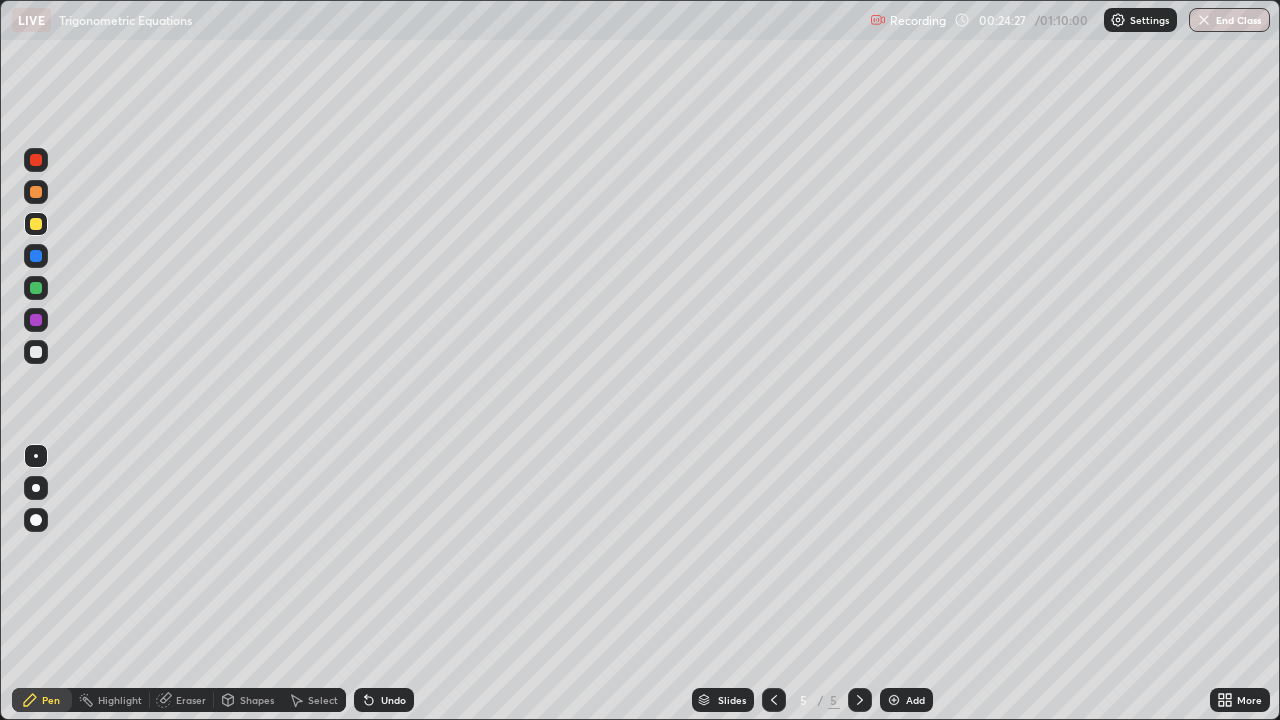 click 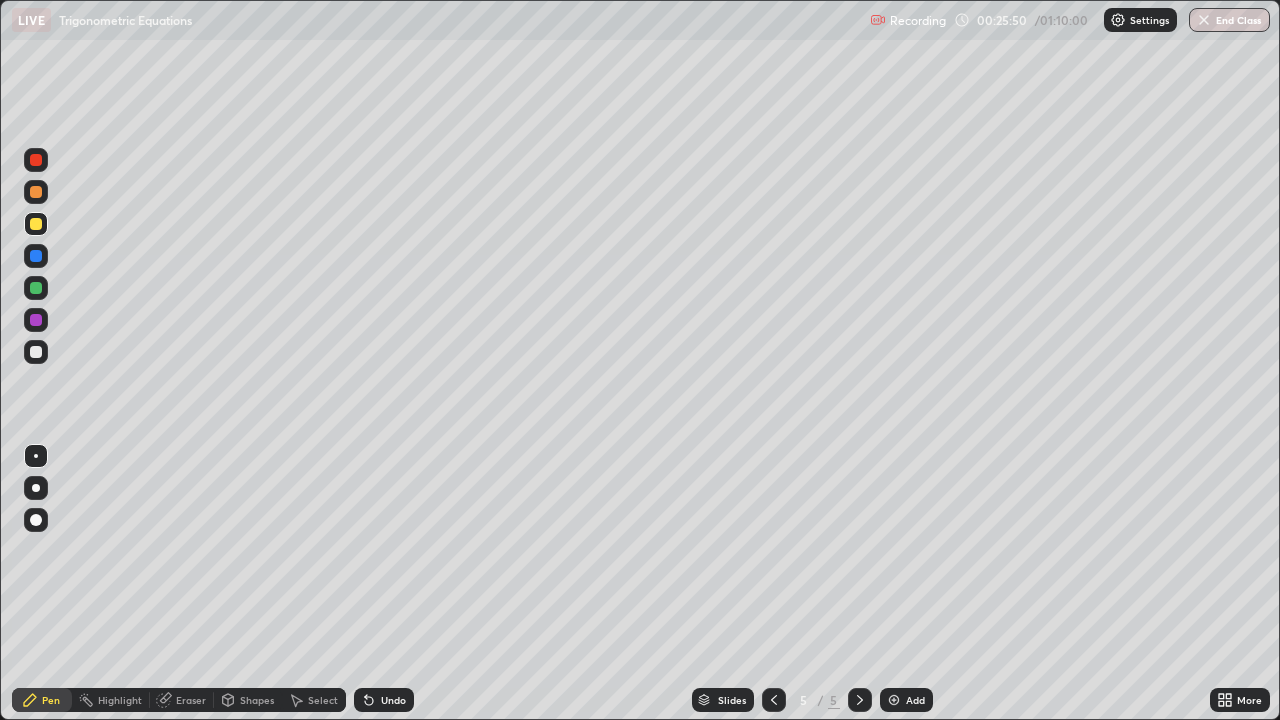 click on "Undo" at bounding box center [384, 700] 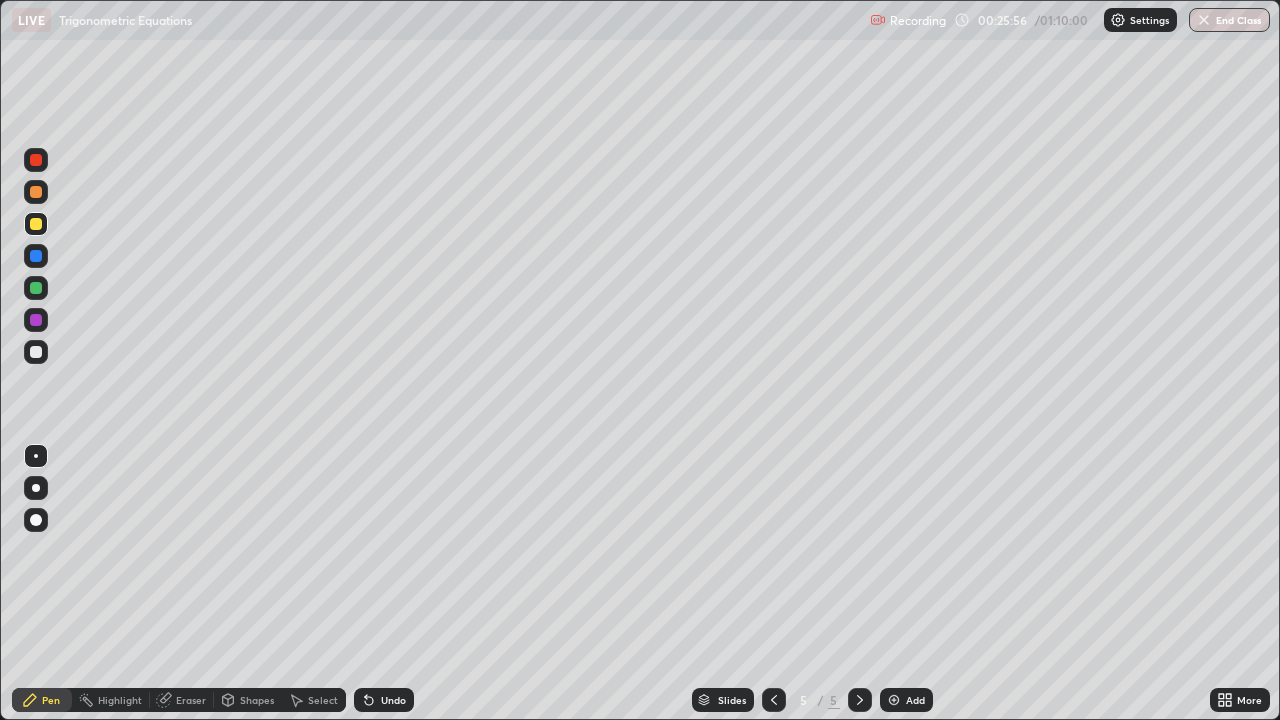 click on "Undo" at bounding box center (393, 700) 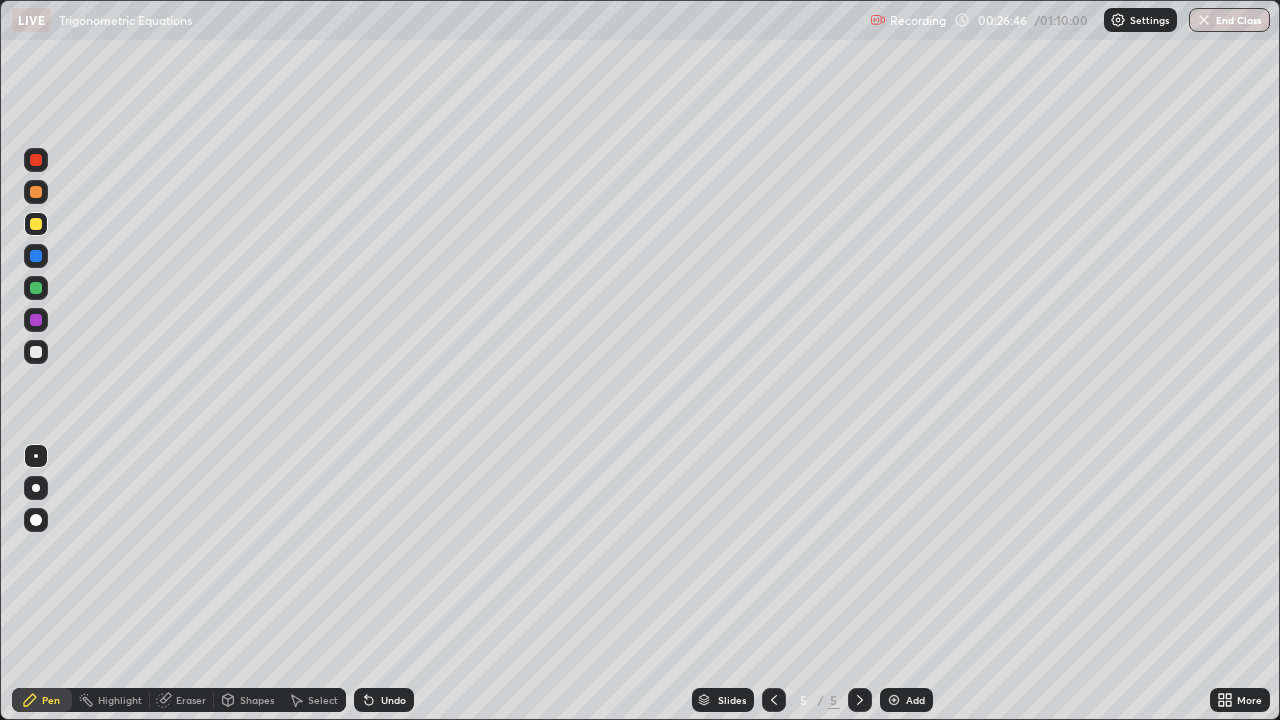 click on "Add" at bounding box center (915, 700) 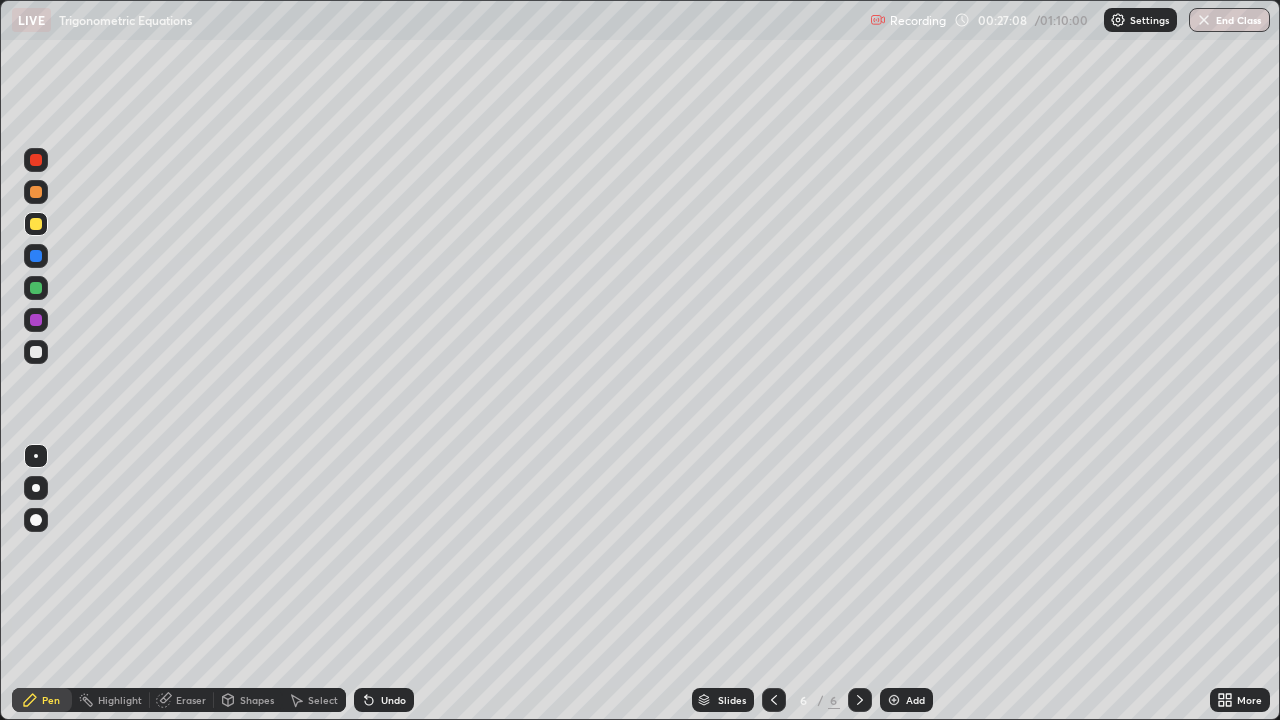 click on "Undo" at bounding box center [384, 700] 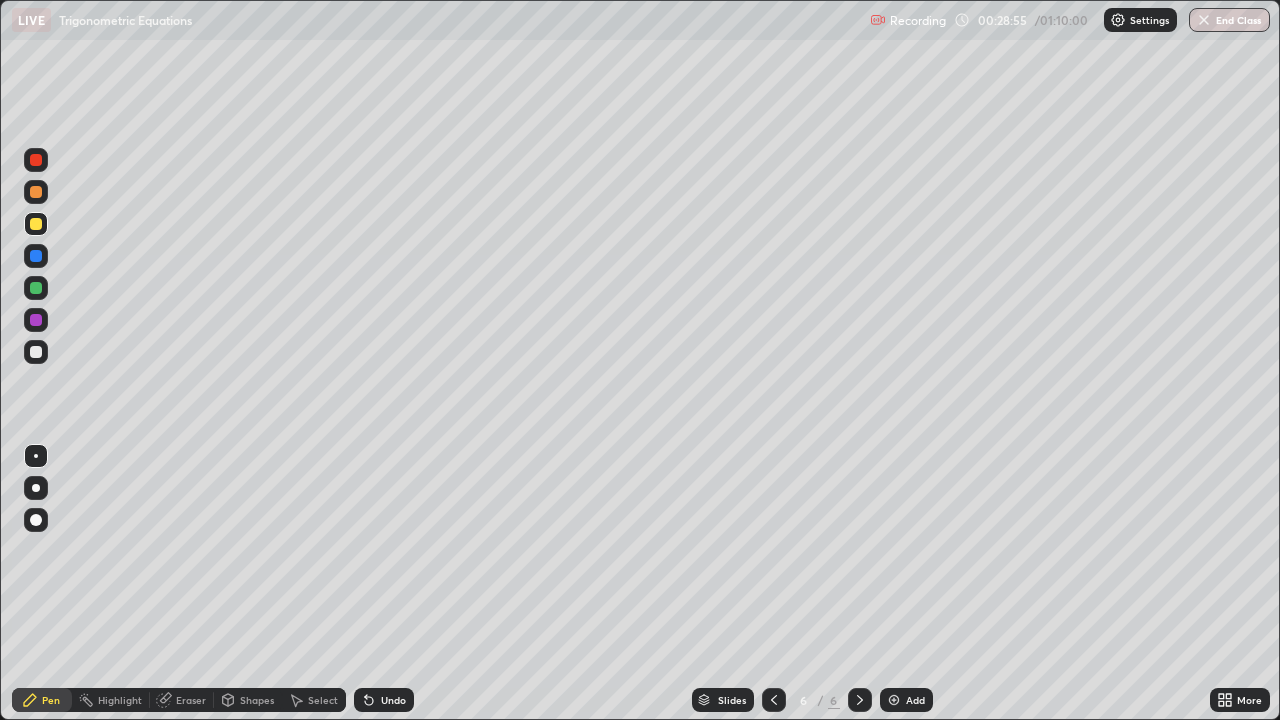 click at bounding box center (36, 352) 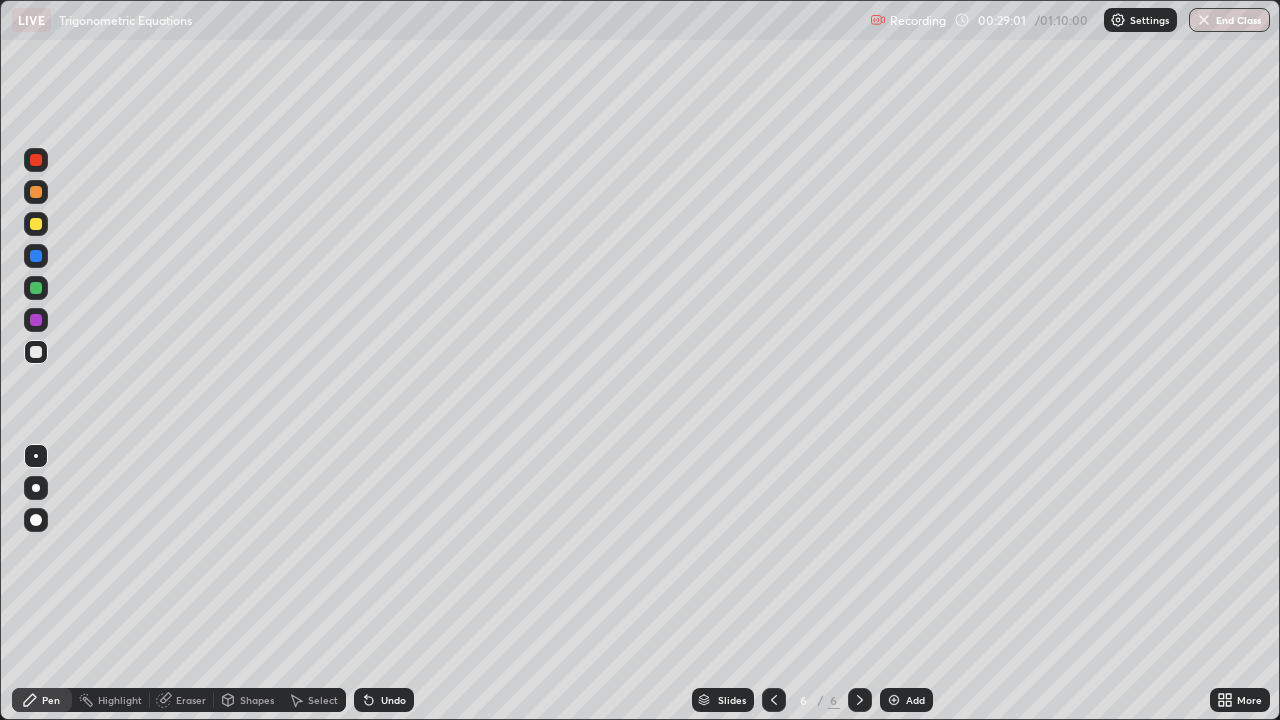 click on "Shapes" at bounding box center (257, 700) 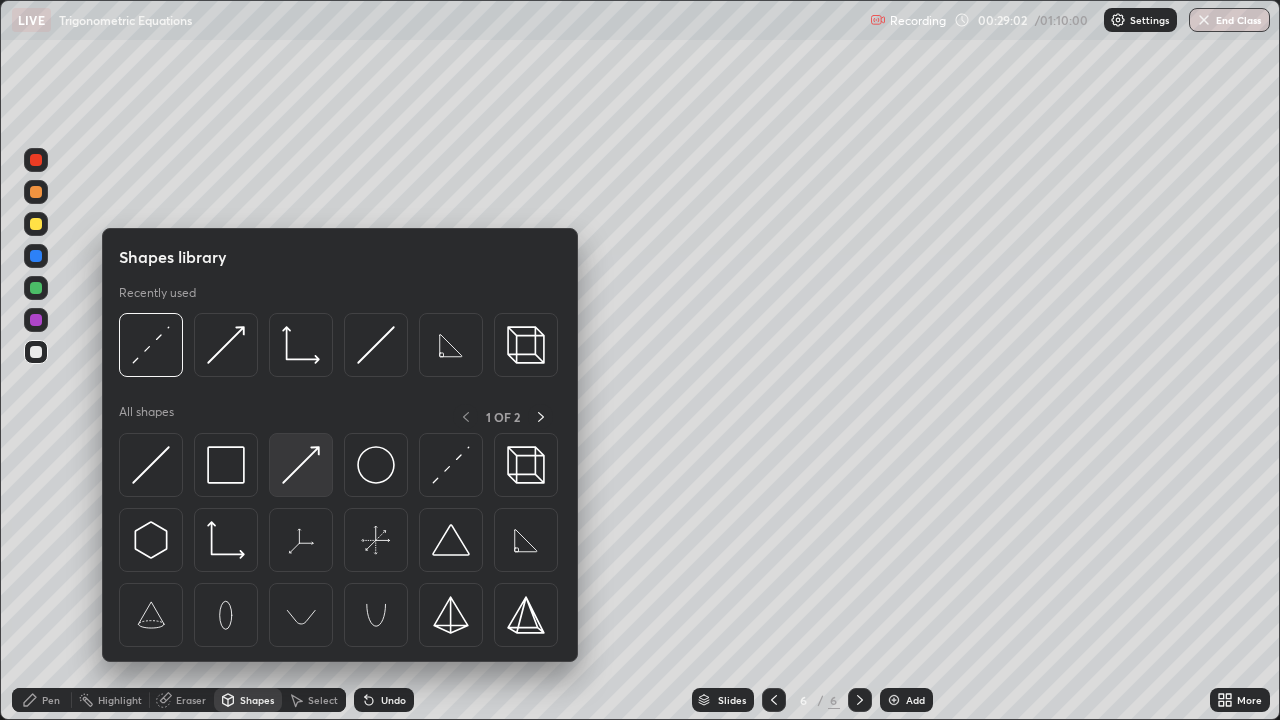 click at bounding box center (301, 465) 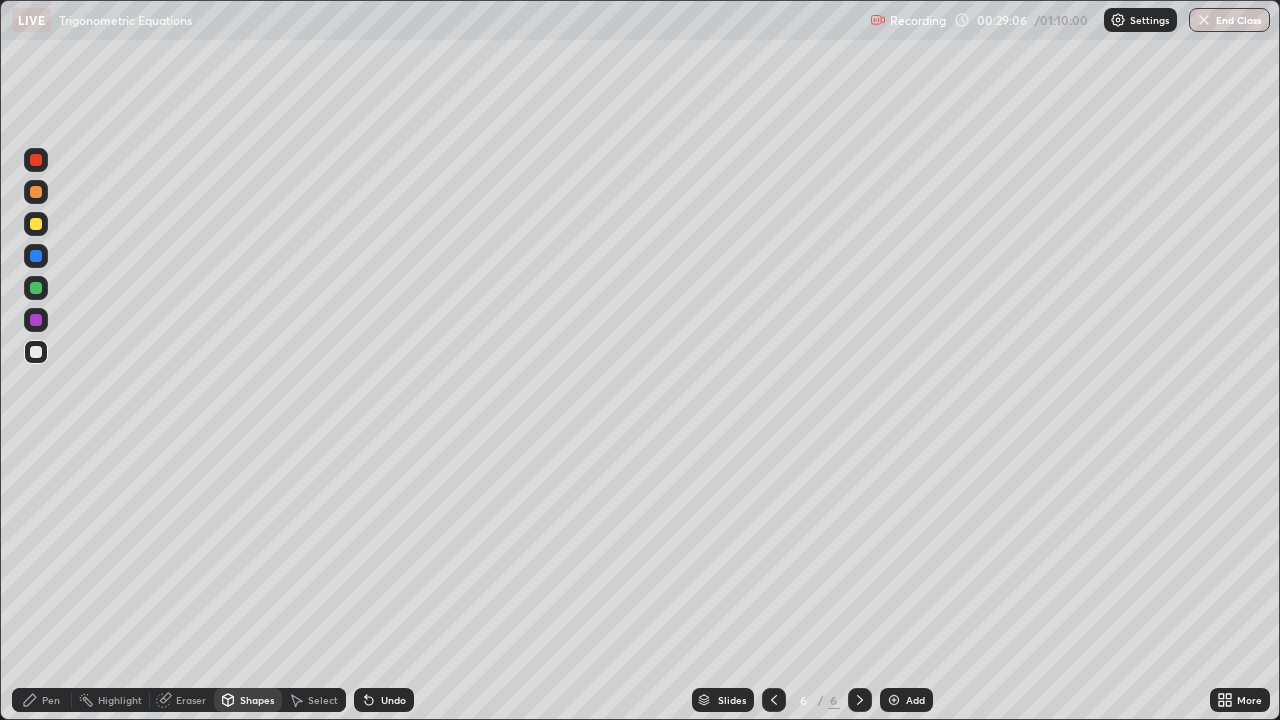 click on "Pen" at bounding box center (51, 700) 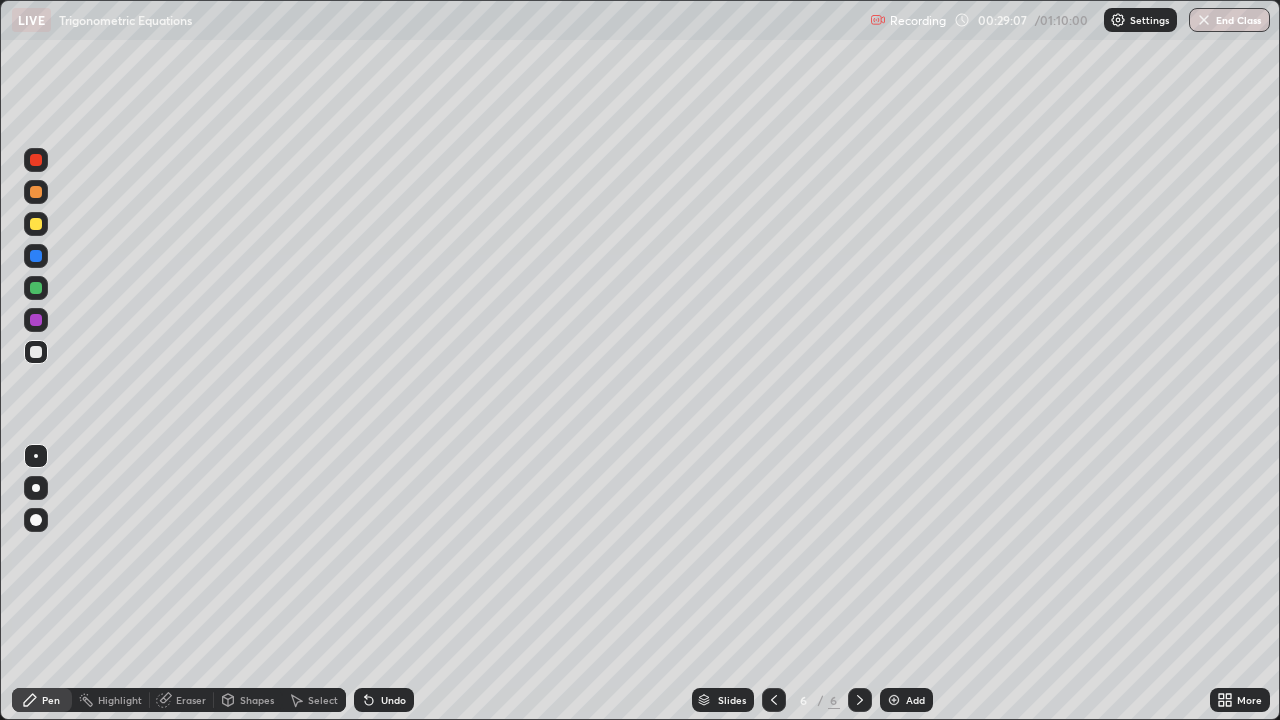 click at bounding box center (36, 352) 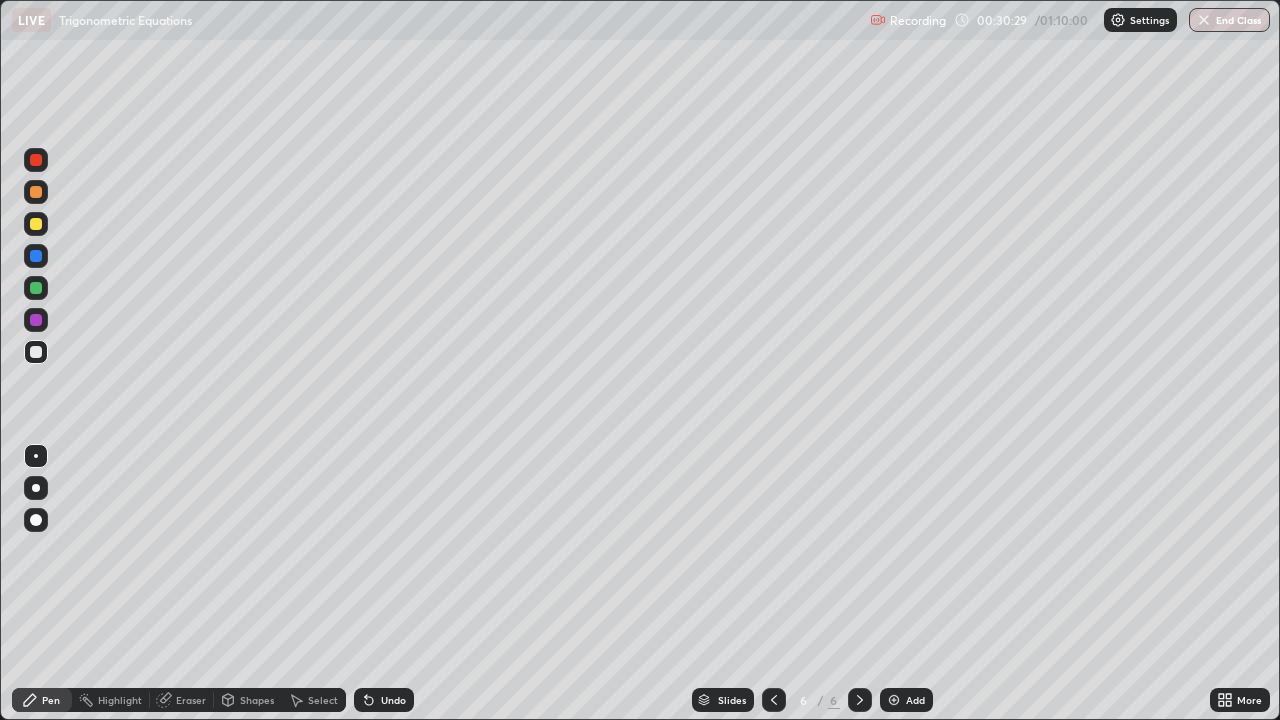 click at bounding box center [36, 224] 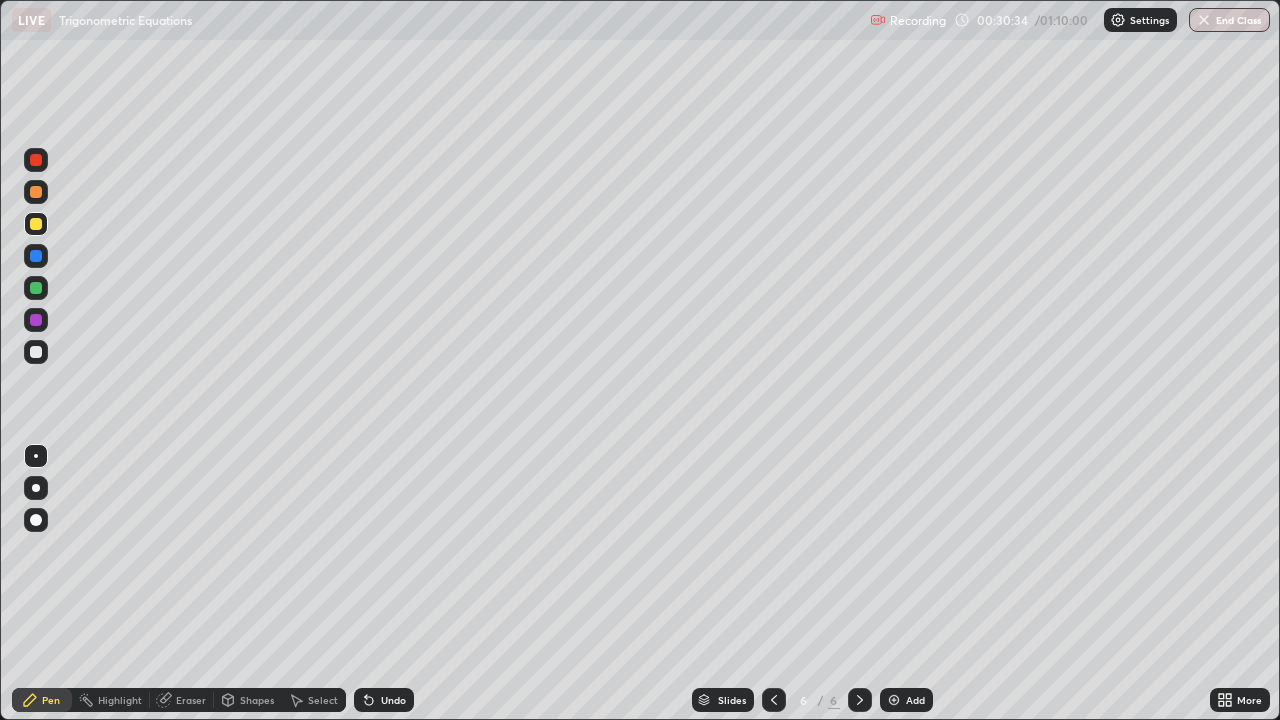 click on "Undo" at bounding box center [384, 700] 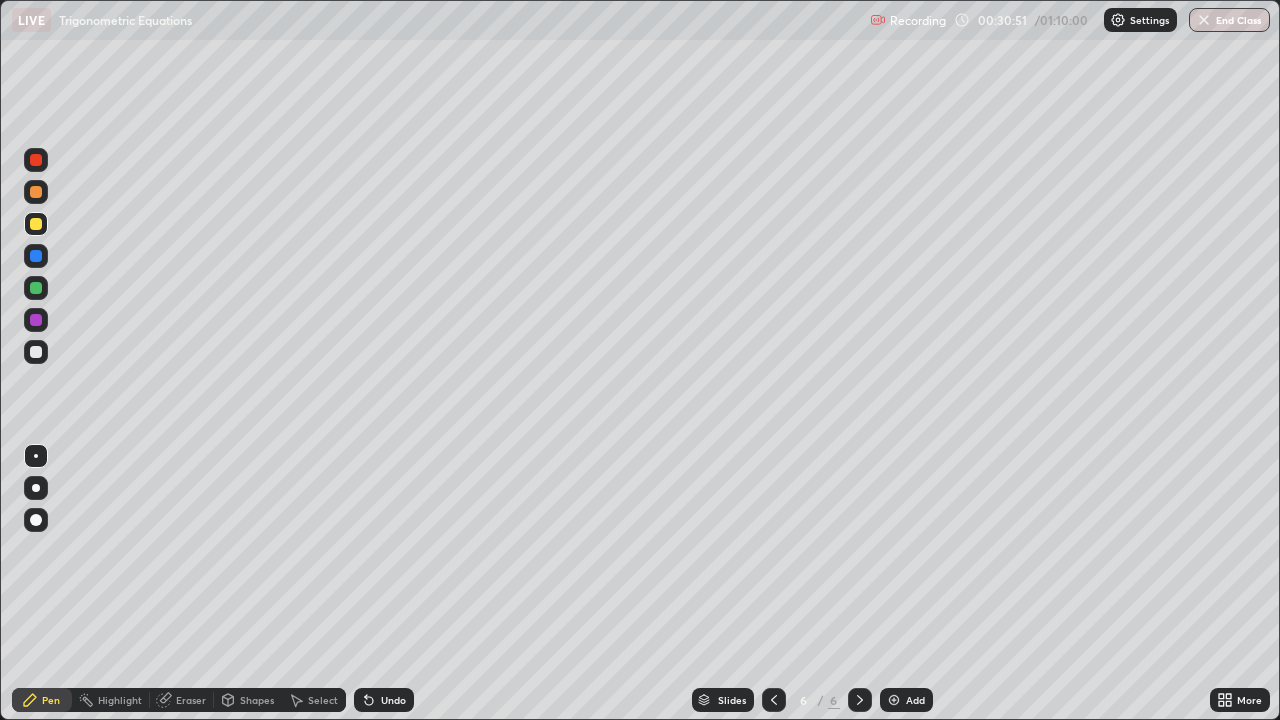 click on "Undo" at bounding box center (393, 700) 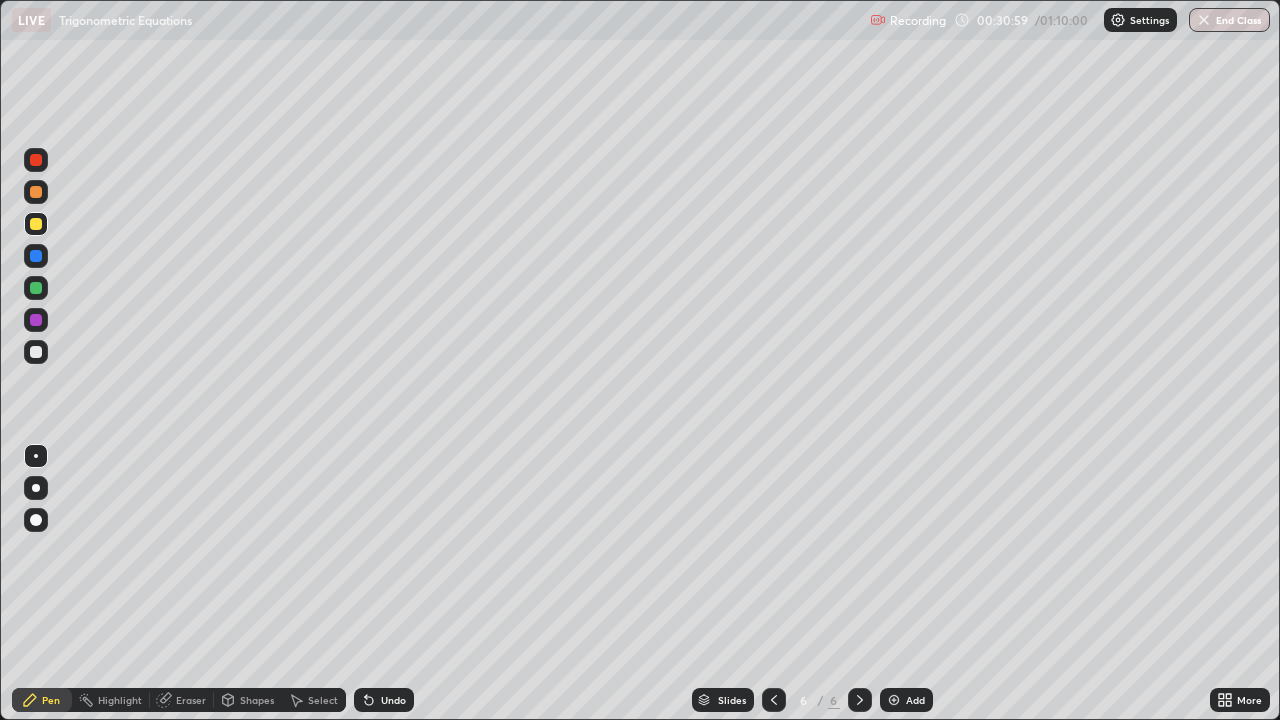 click 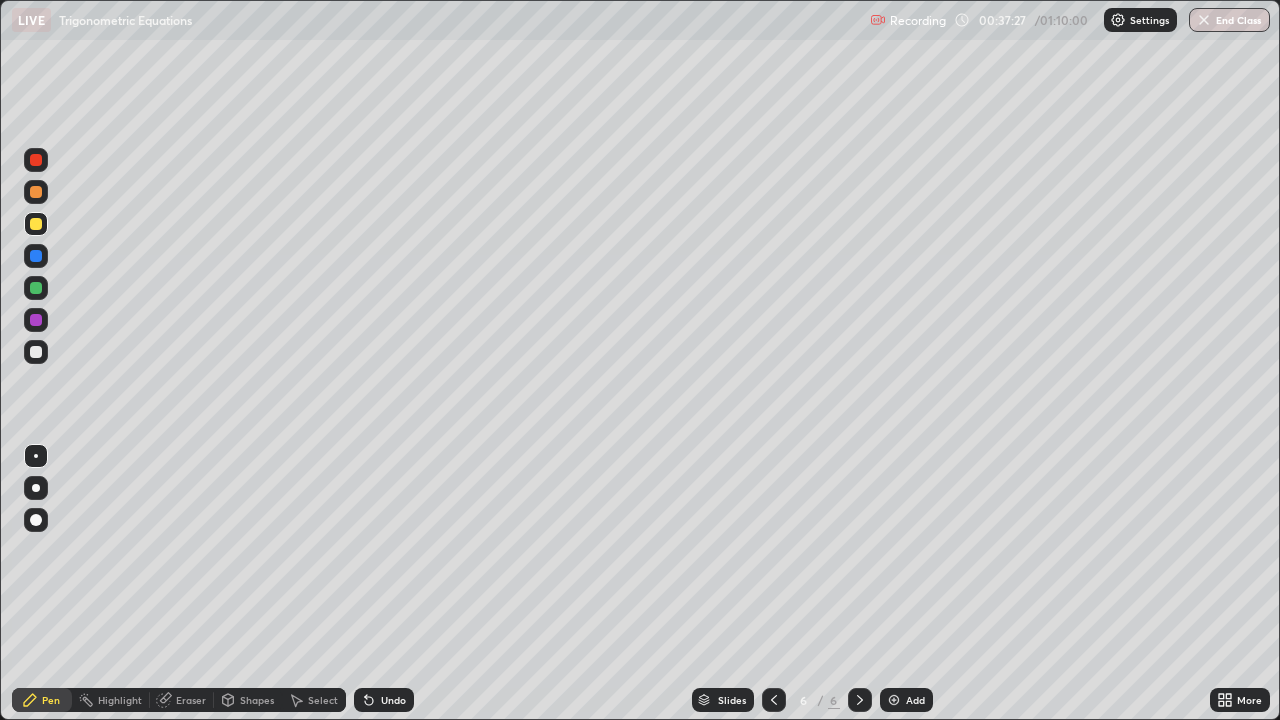 click on "End Class" at bounding box center (1229, 20) 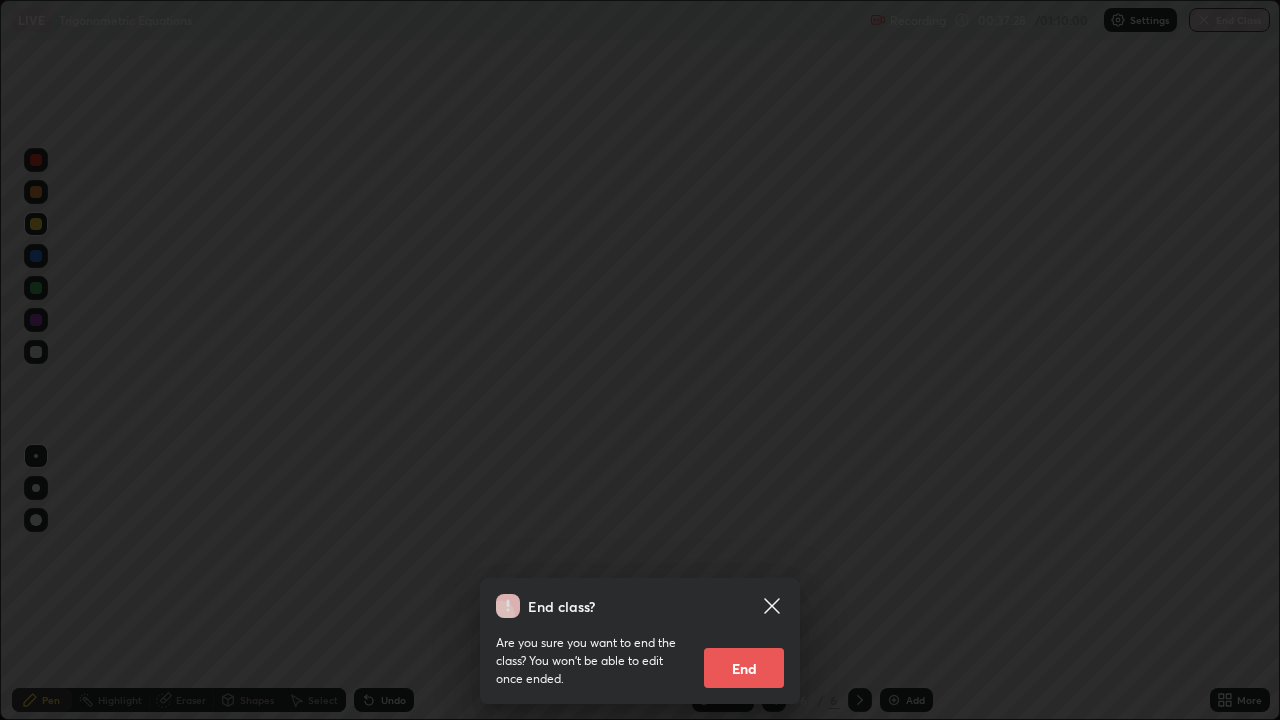 click on "End" at bounding box center [744, 668] 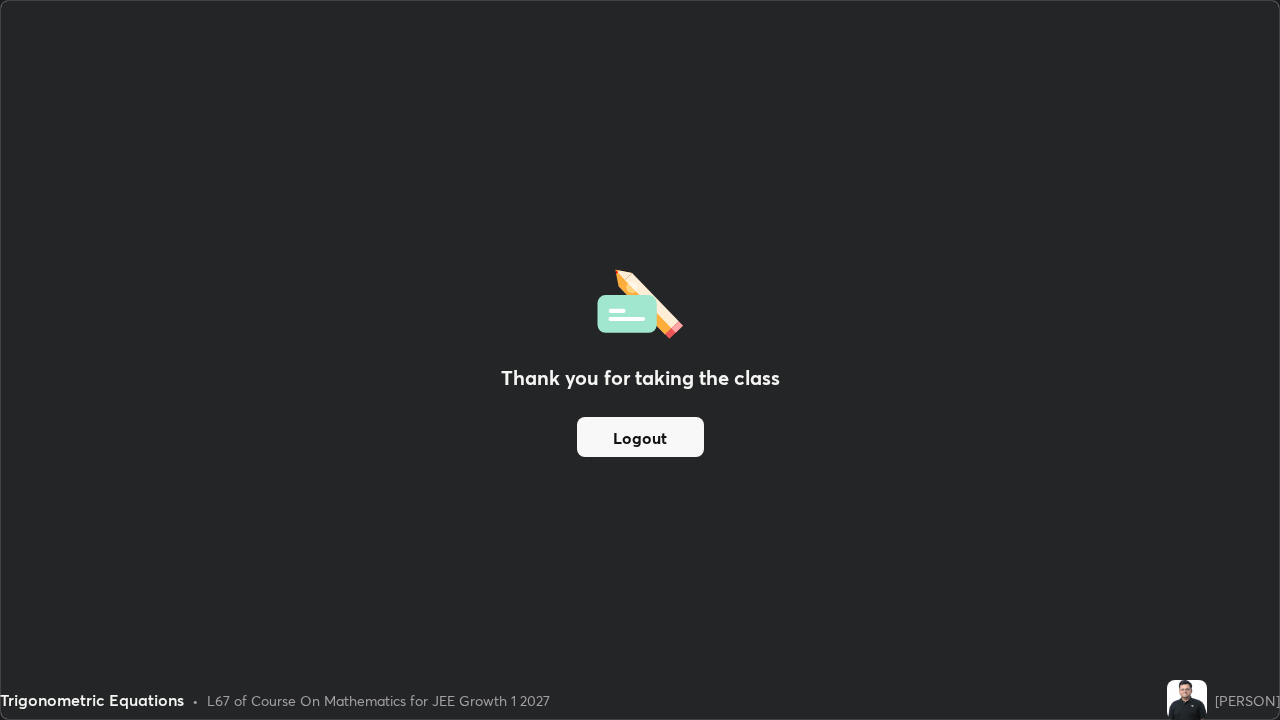 click on "Logout" at bounding box center (640, 437) 